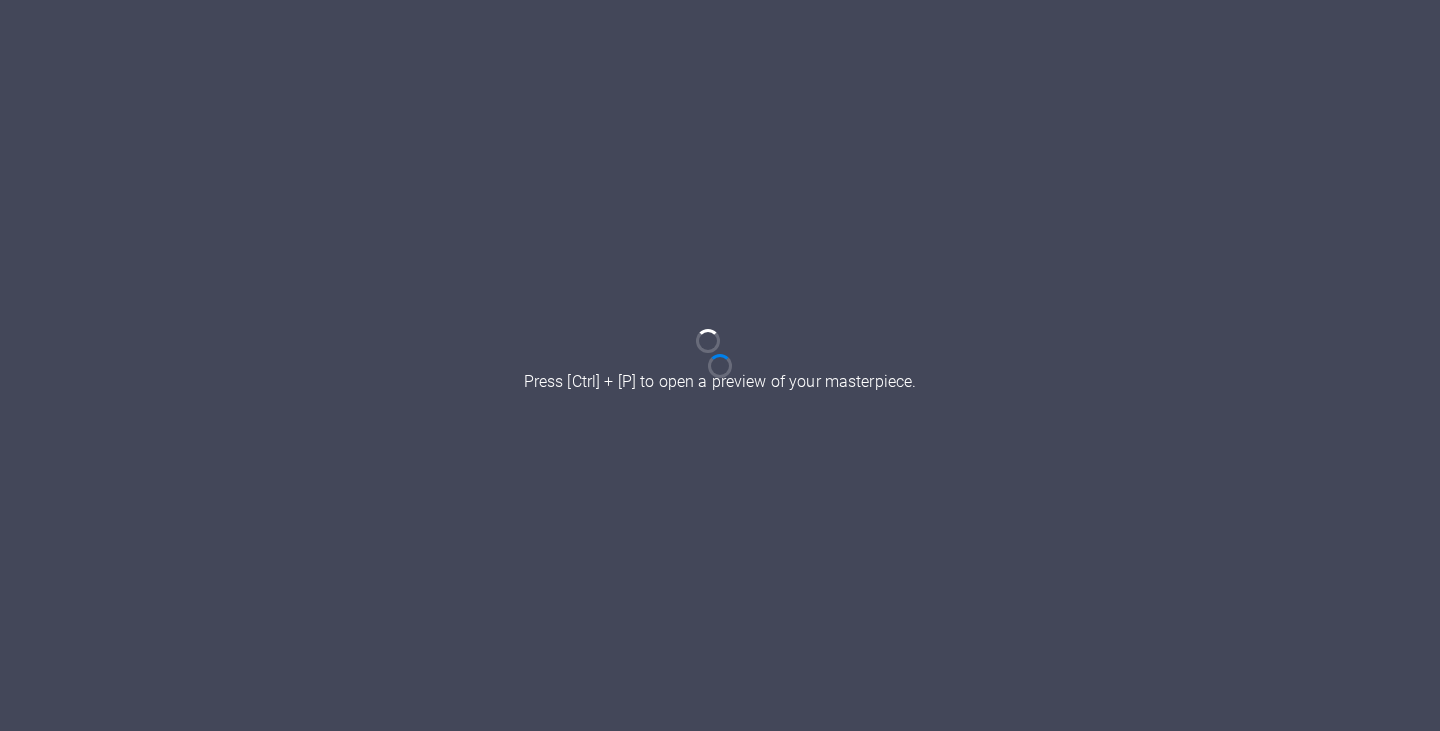 scroll, scrollTop: 0, scrollLeft: 0, axis: both 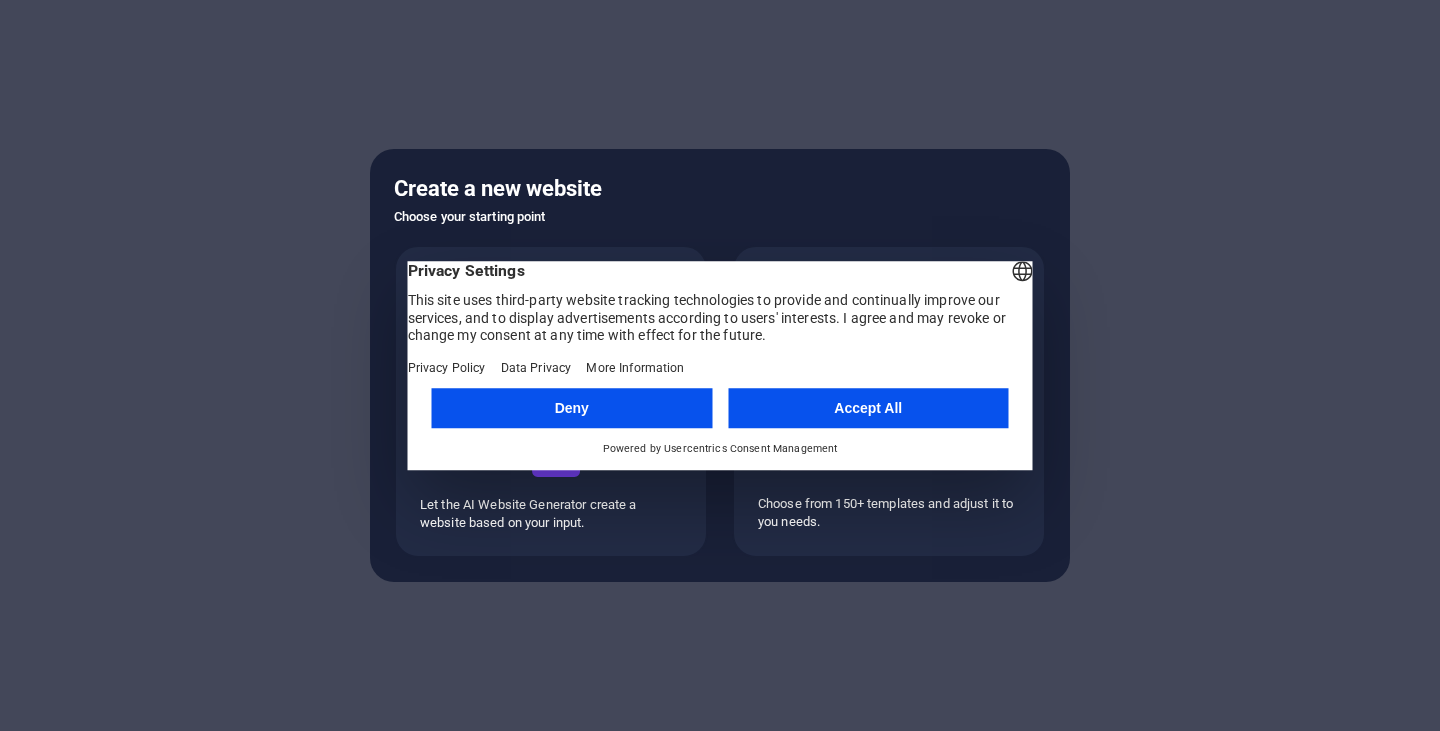 click on "Deny" at bounding box center [572, 408] 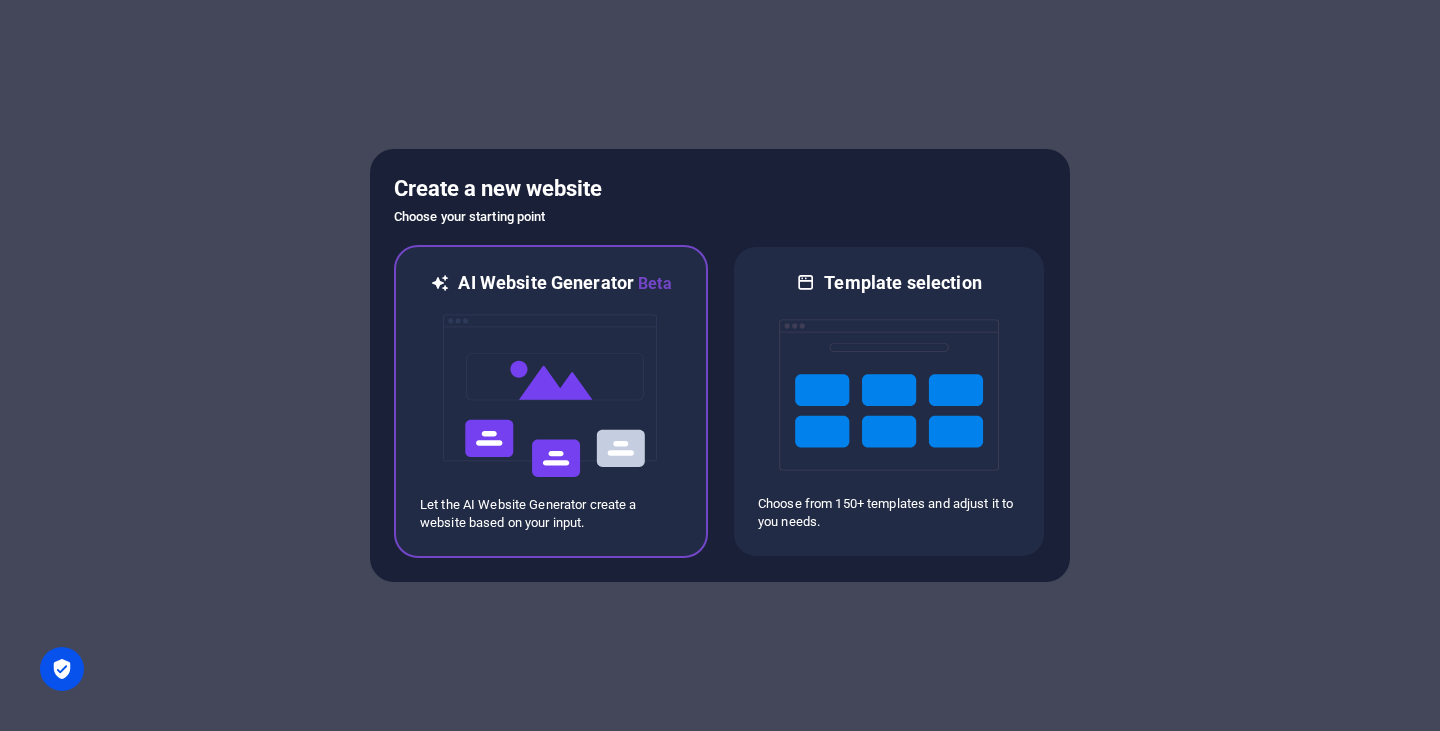 click at bounding box center [551, 396] 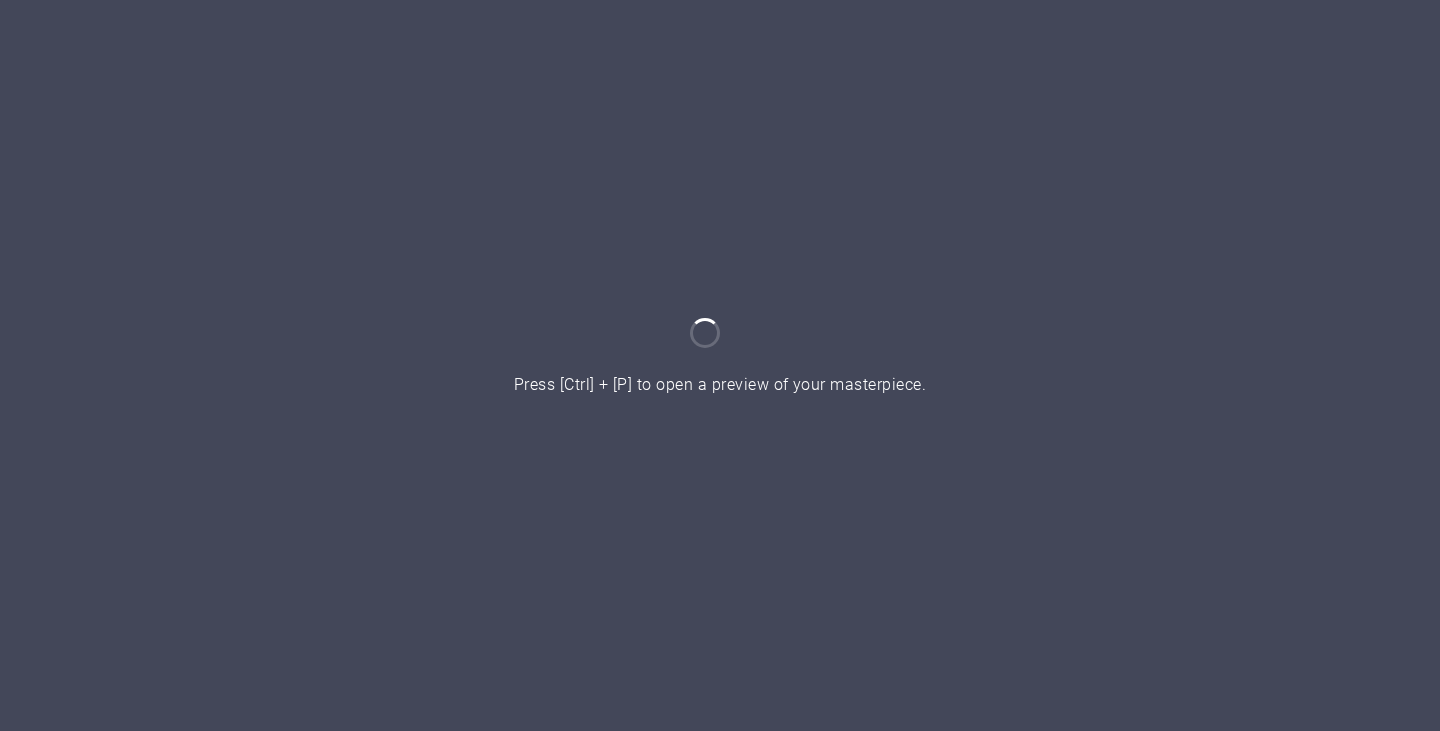 scroll, scrollTop: 0, scrollLeft: 0, axis: both 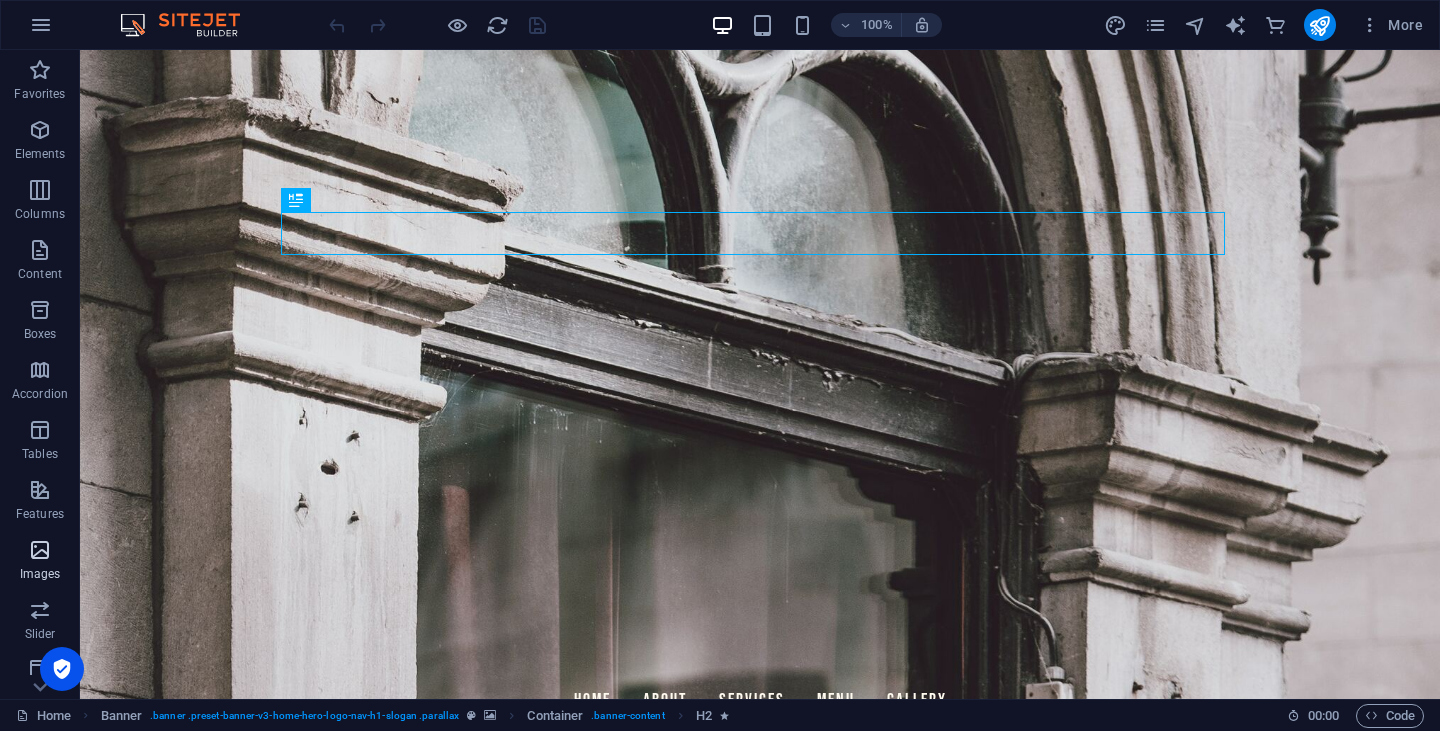 click at bounding box center (40, 550) 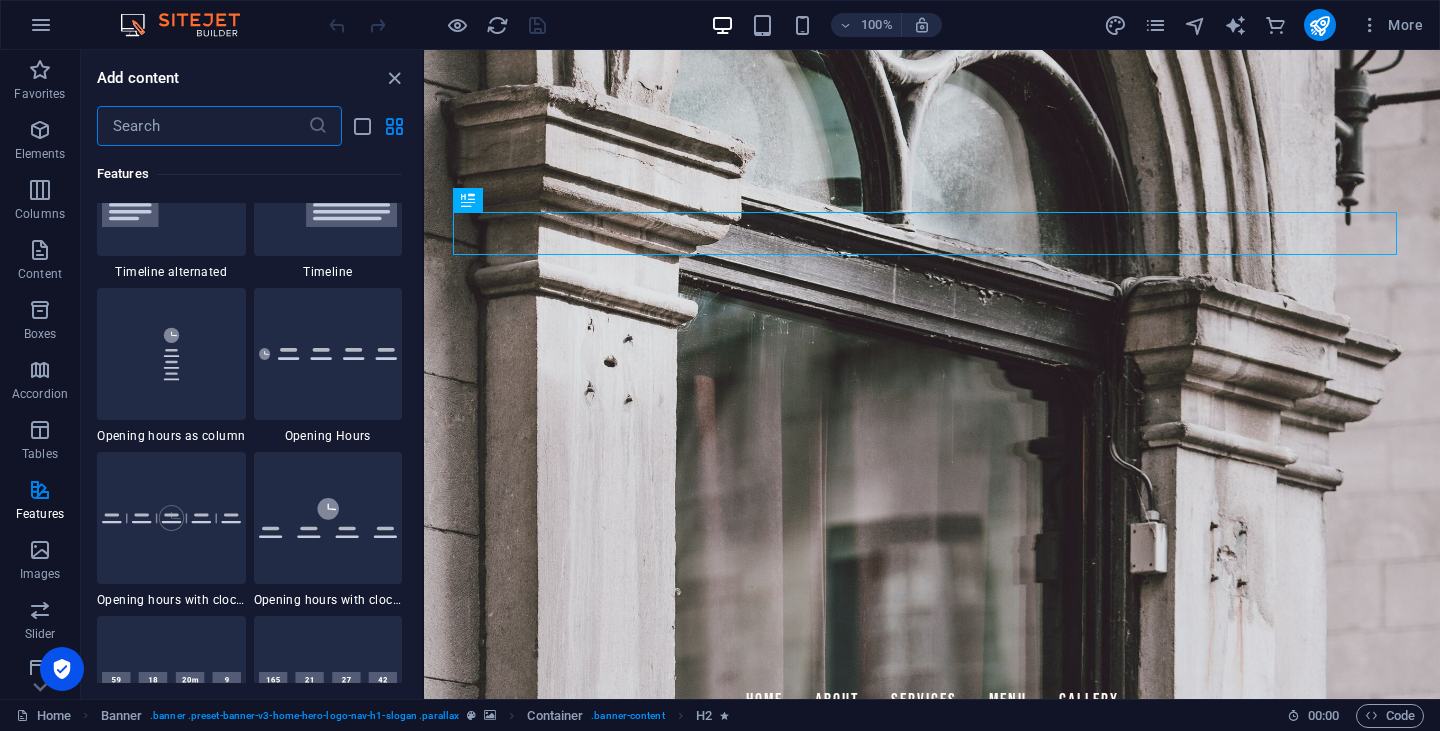 scroll, scrollTop: 8367, scrollLeft: 0, axis: vertical 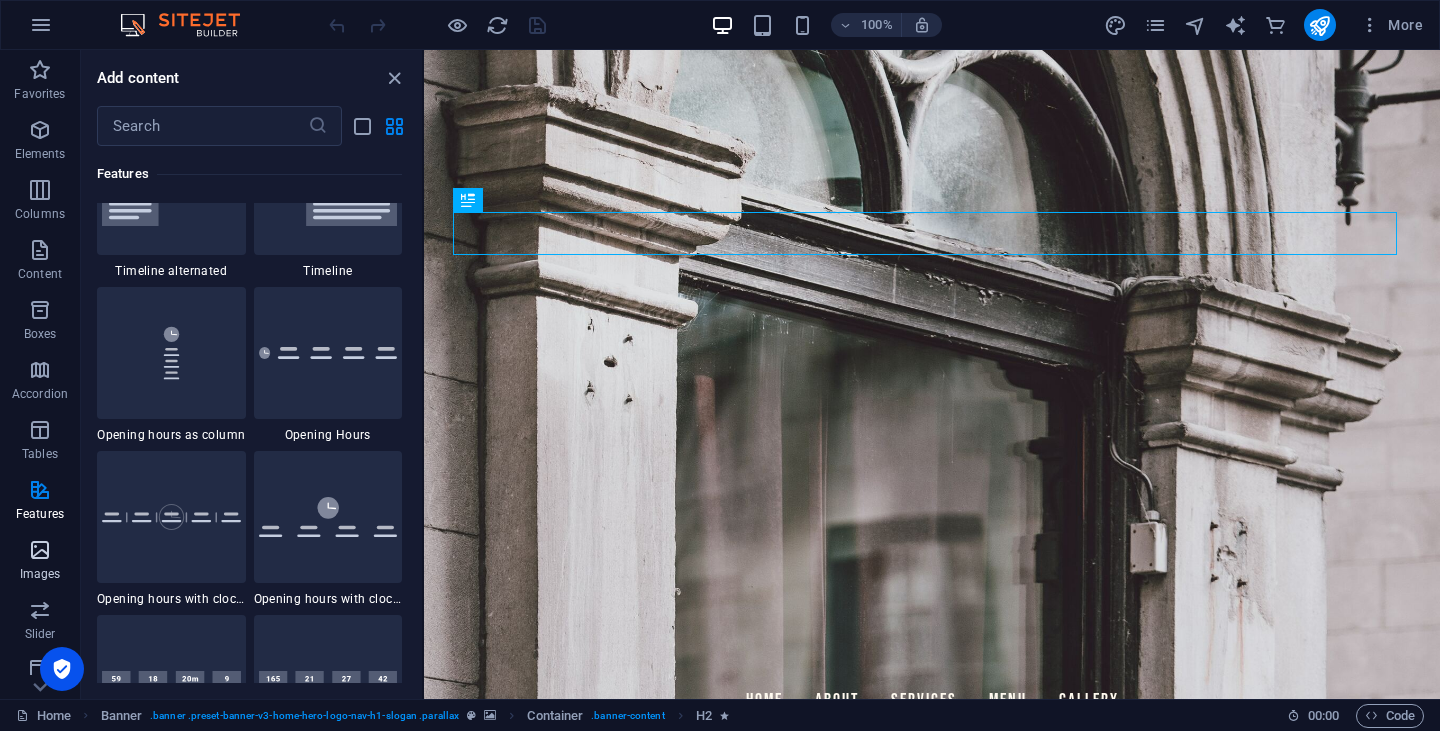 click on "Images" at bounding box center (40, 574) 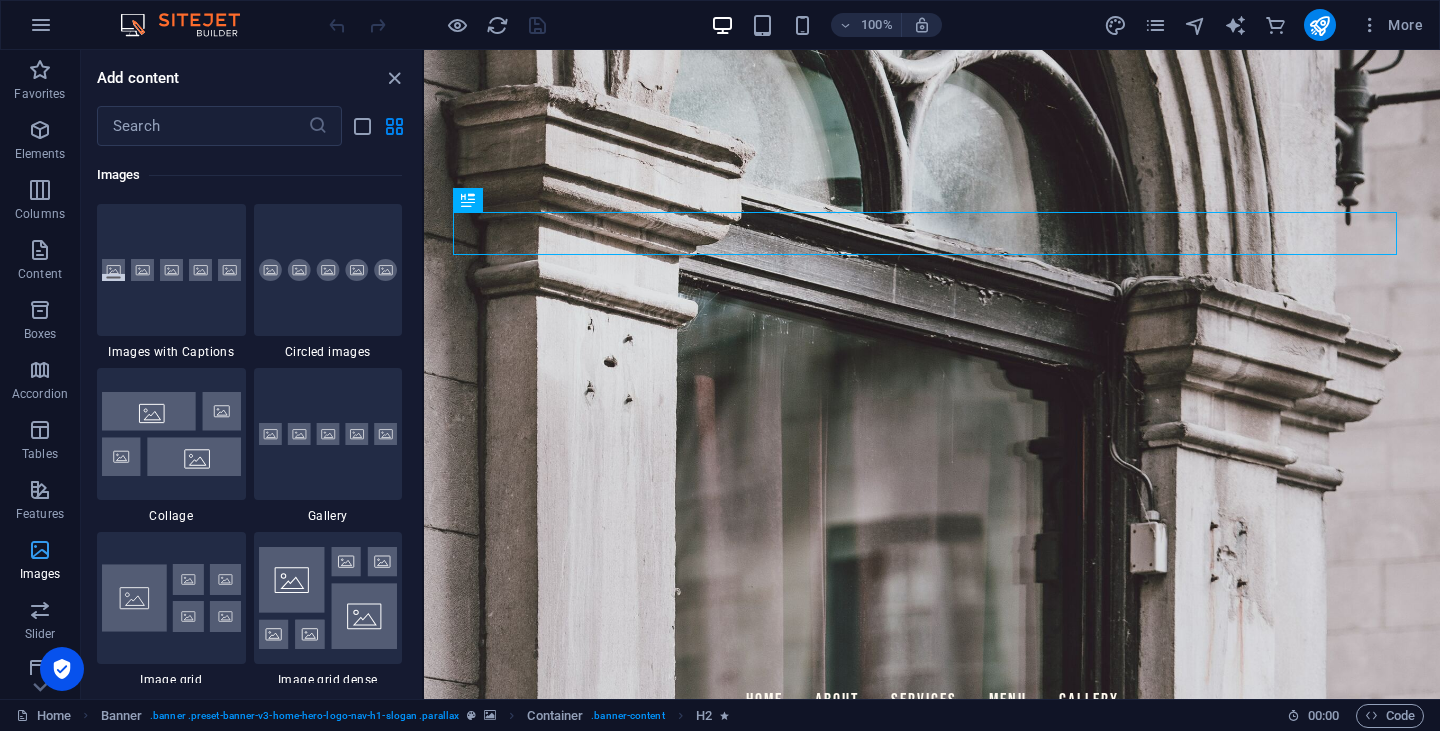 scroll, scrollTop: 9976, scrollLeft: 0, axis: vertical 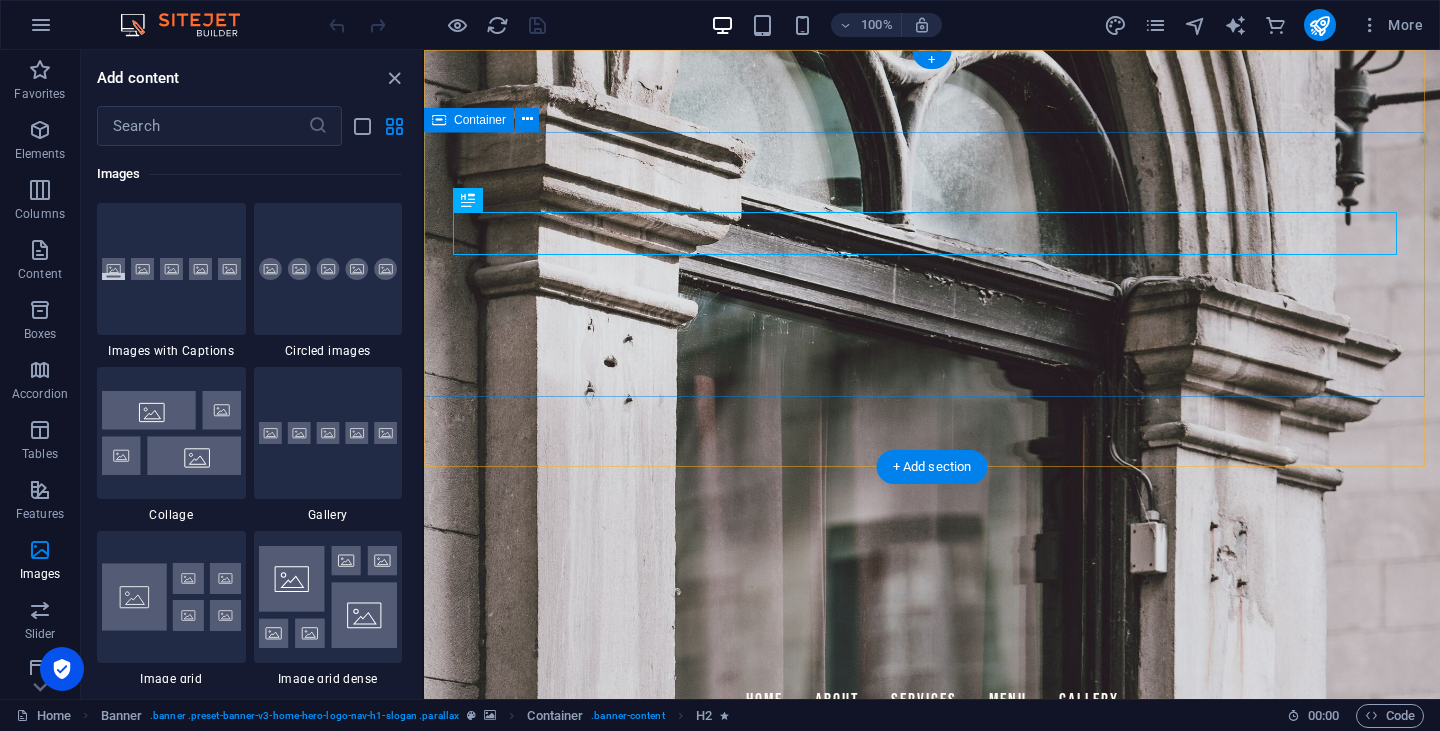 click on "Welcome to MotherCluckers Wing Company Where Flavor Meets Fun!" at bounding box center (932, 874) 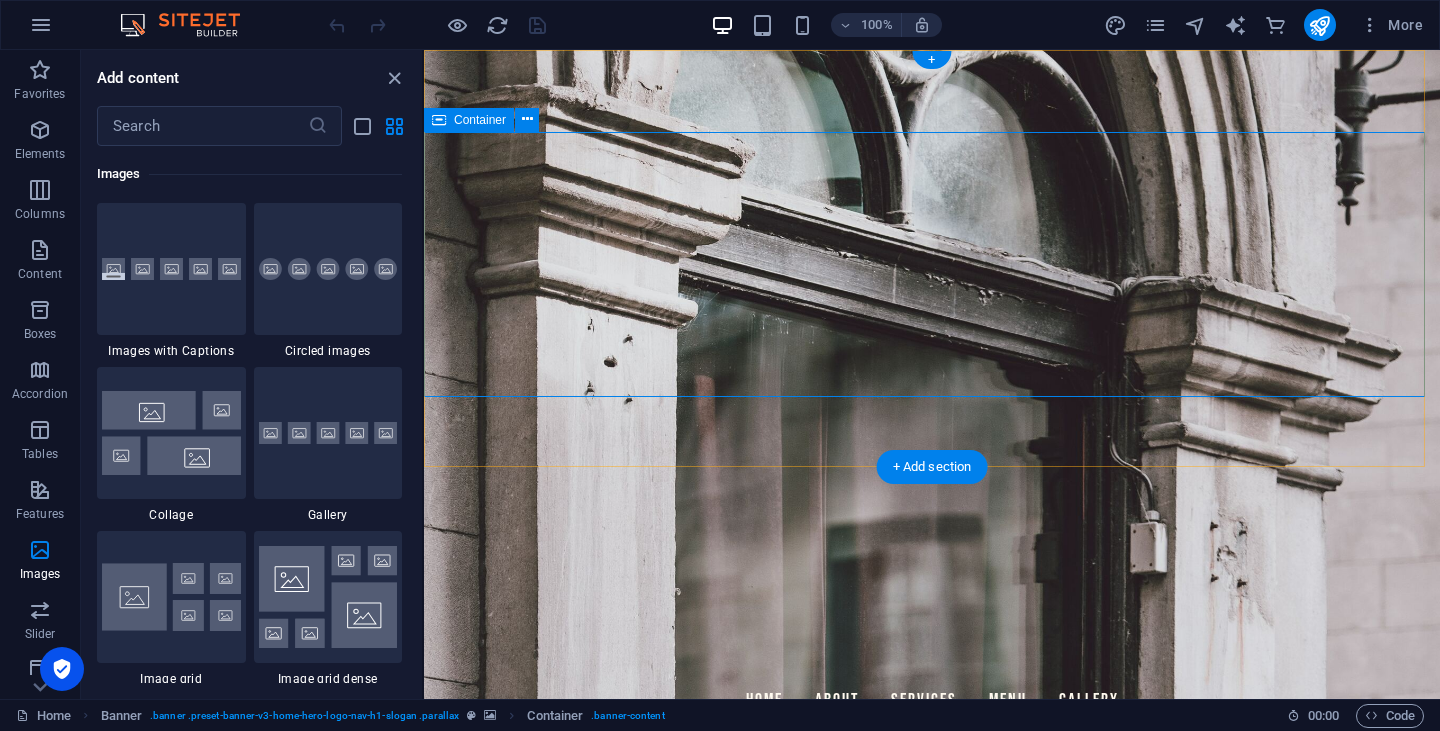 click on "Welcome to MotherCluckers Wing Company Where Flavor Meets Fun!" at bounding box center [932, 874] 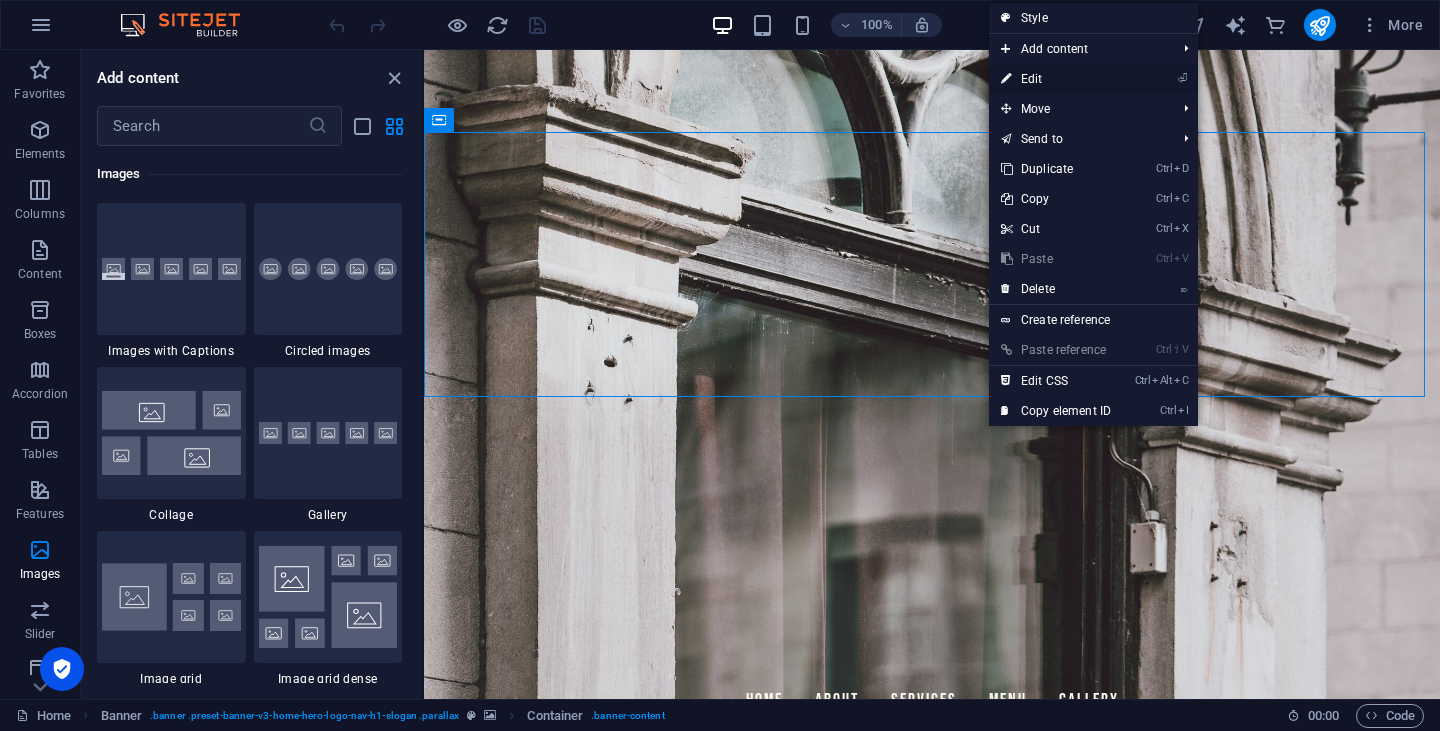 click on "⏎  Edit" at bounding box center (1056, 79) 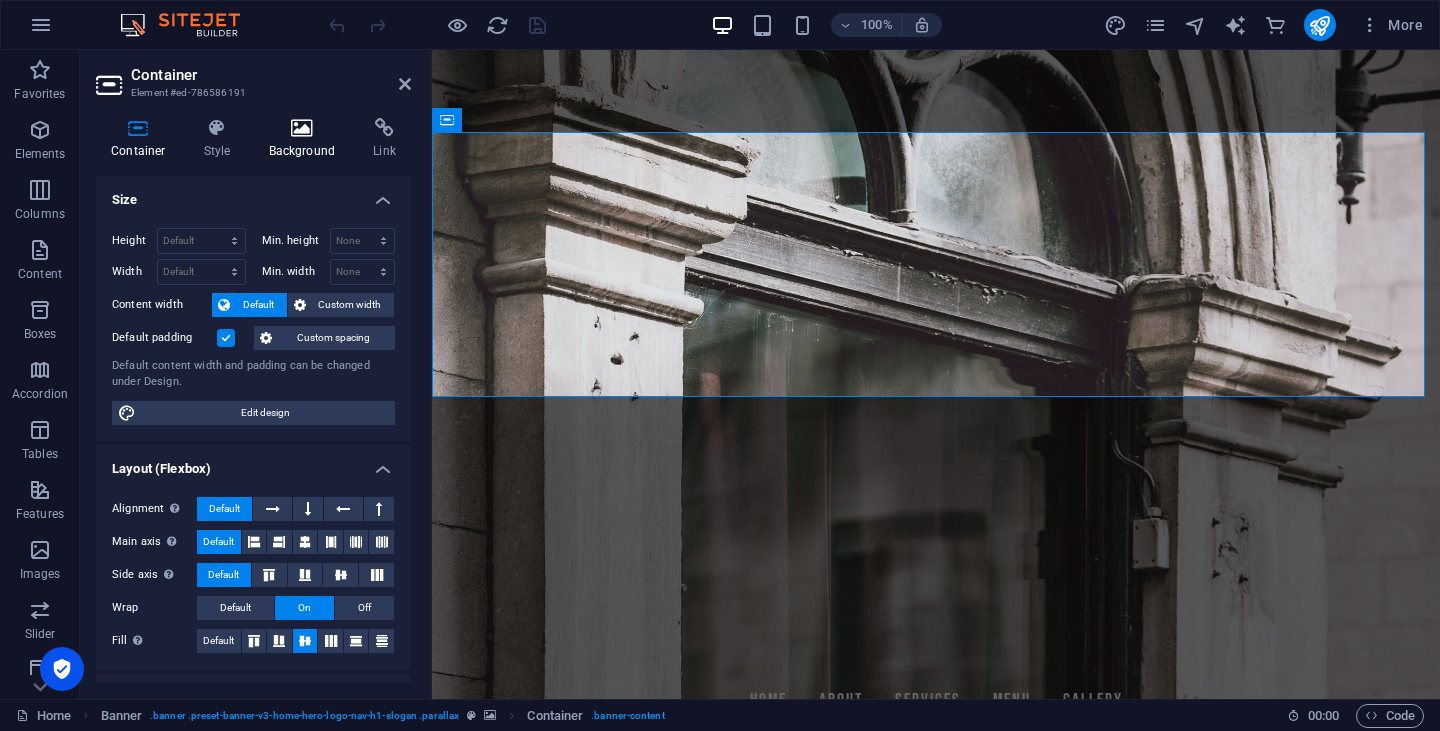 click at bounding box center (302, 128) 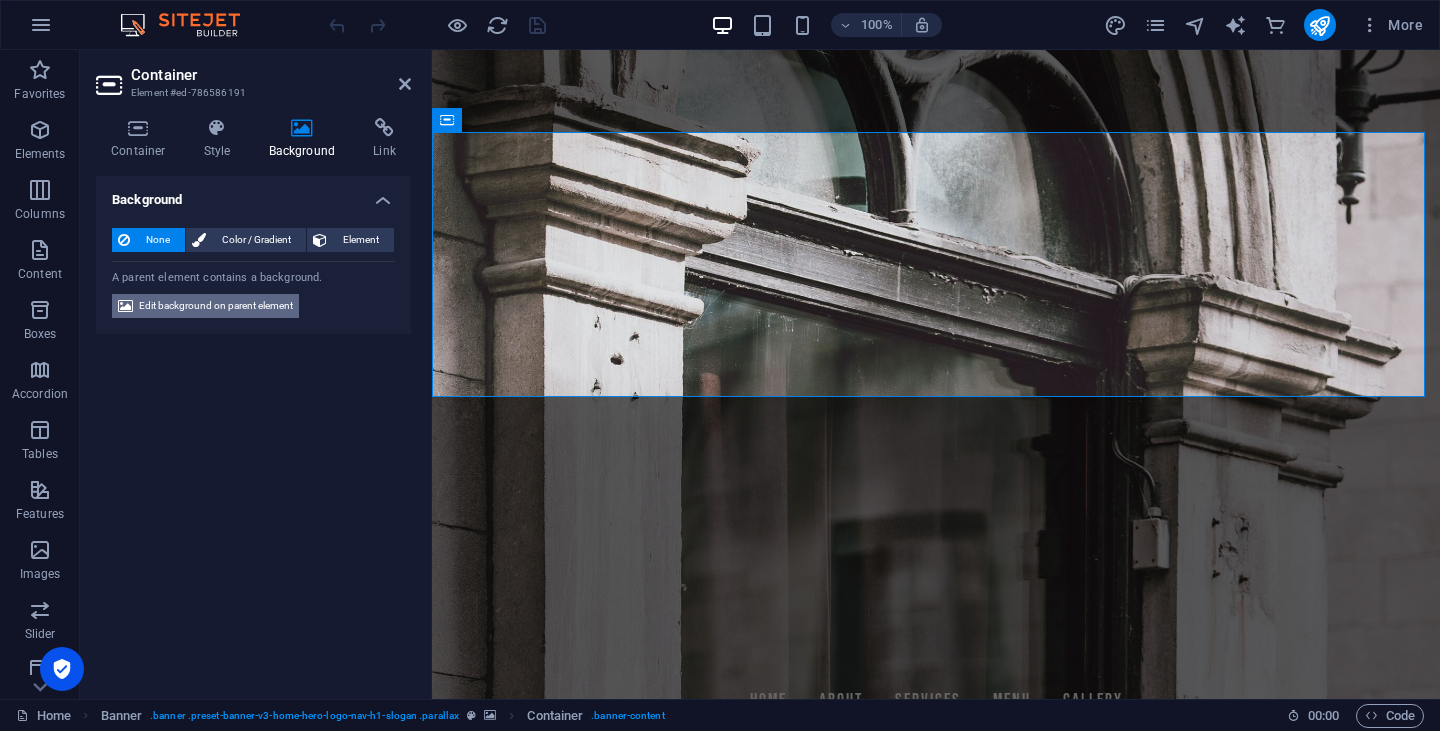 click on "Edit background on parent element" at bounding box center (216, 306) 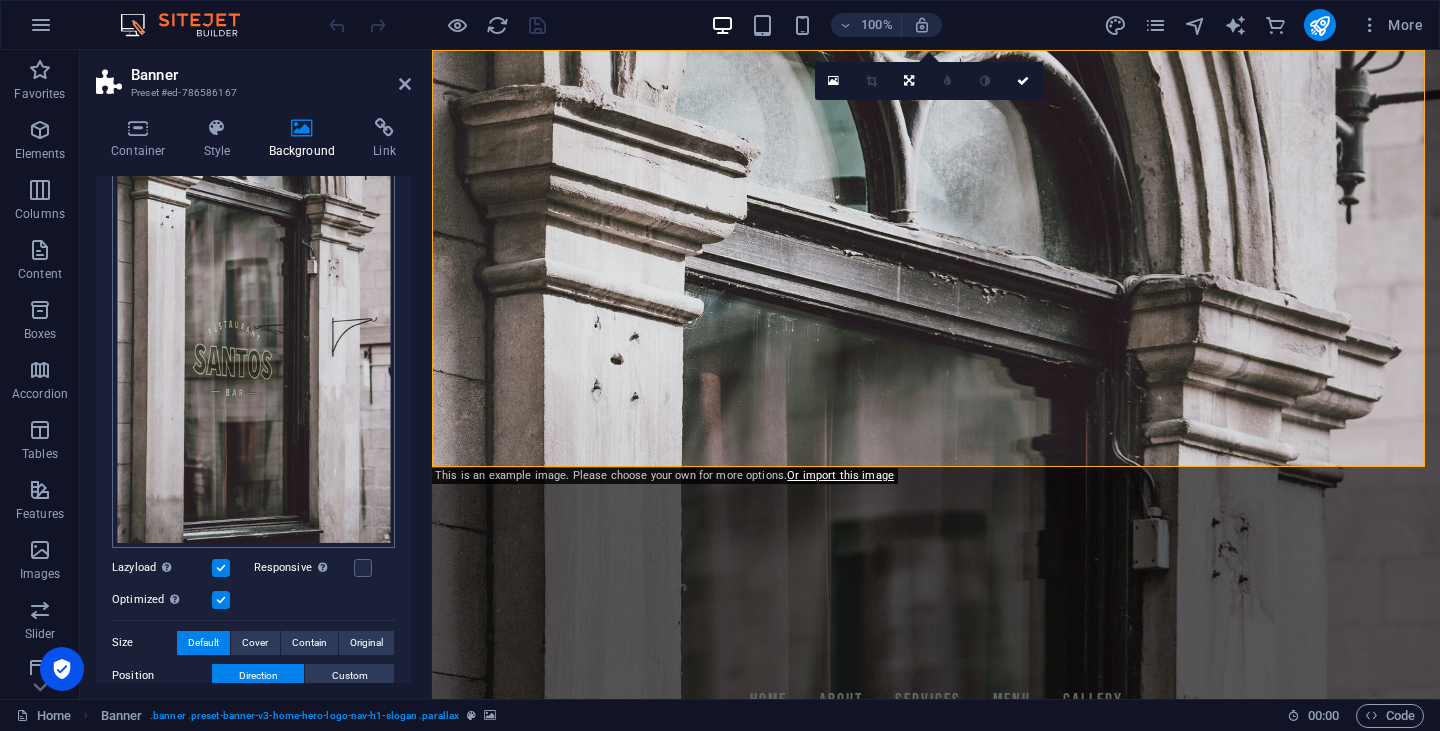 scroll, scrollTop: 224, scrollLeft: 0, axis: vertical 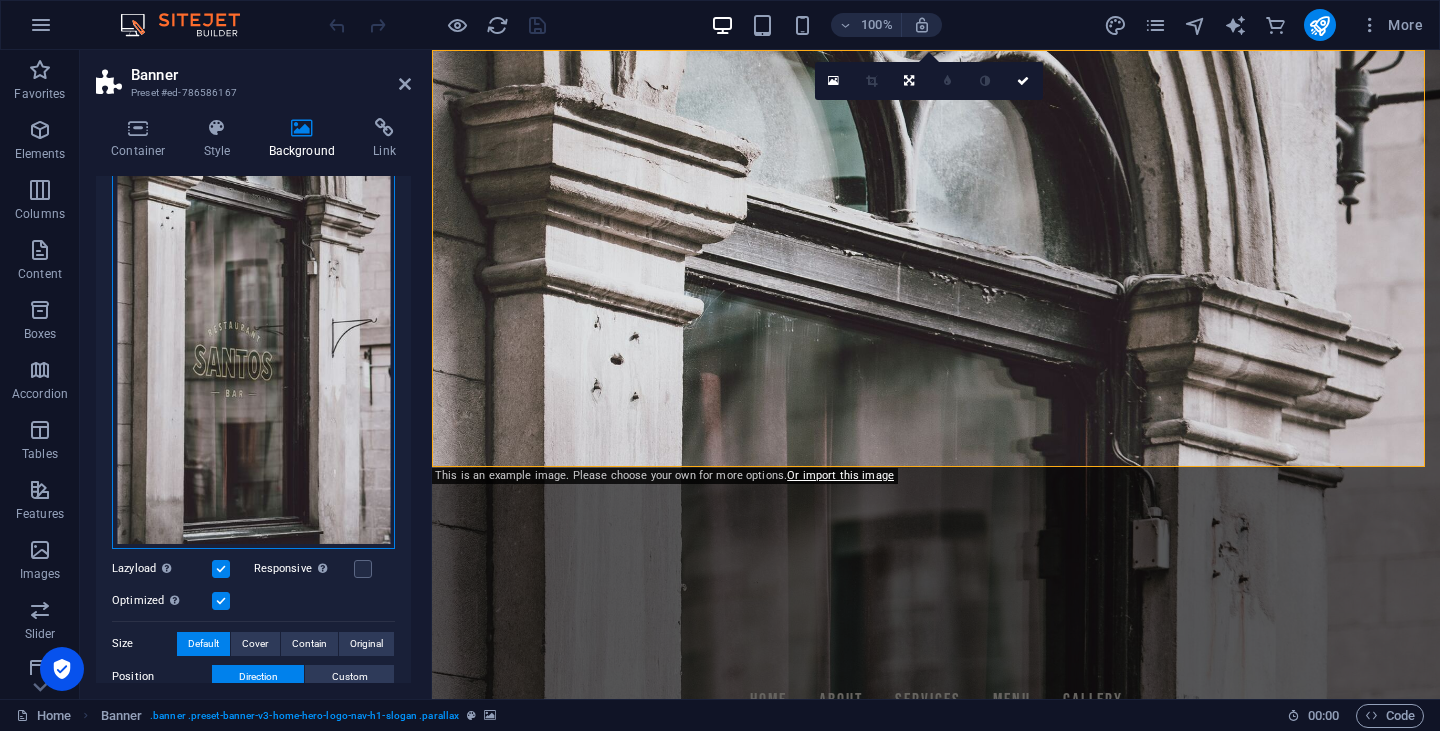 click on "Drag files here, click to choose files or select files from Files or our free stock photos & videos" at bounding box center (253, 339) 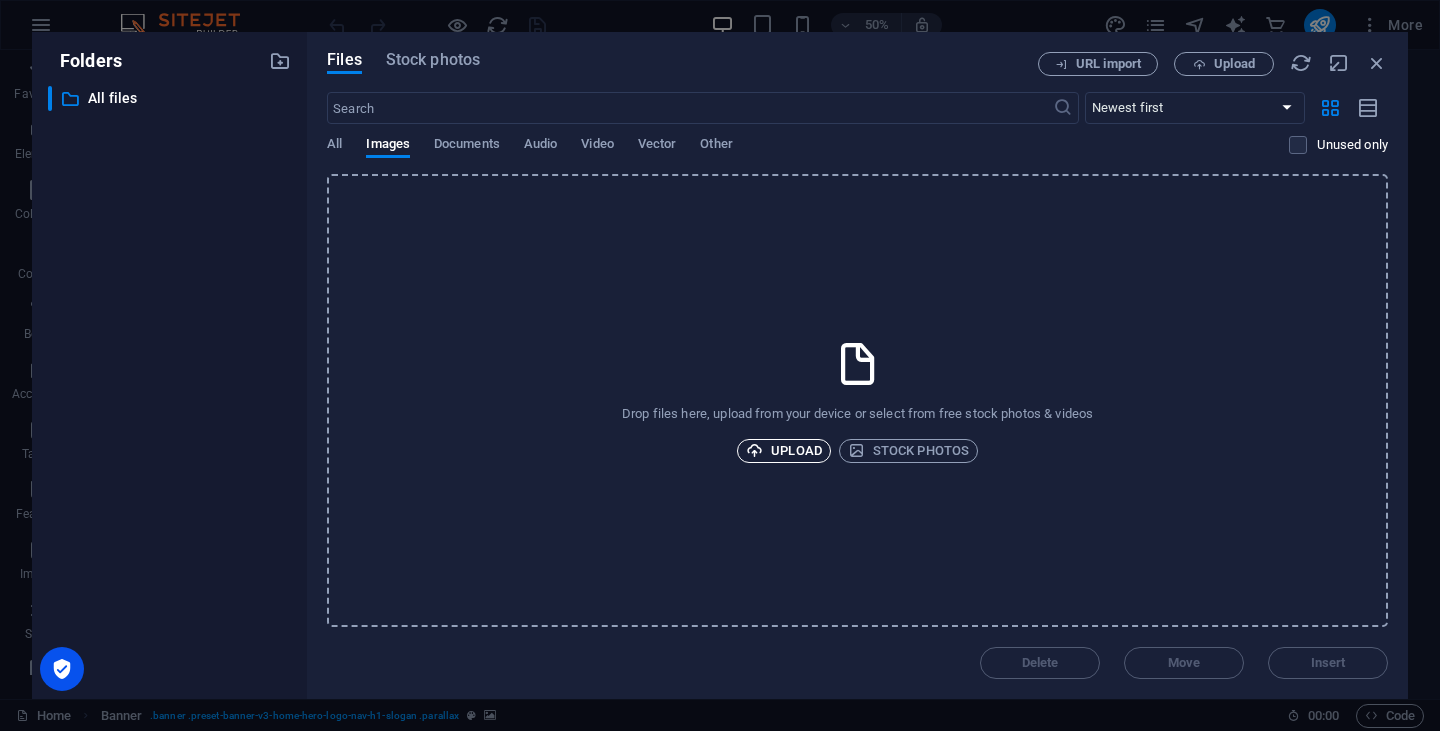 click at bounding box center [754, 450] 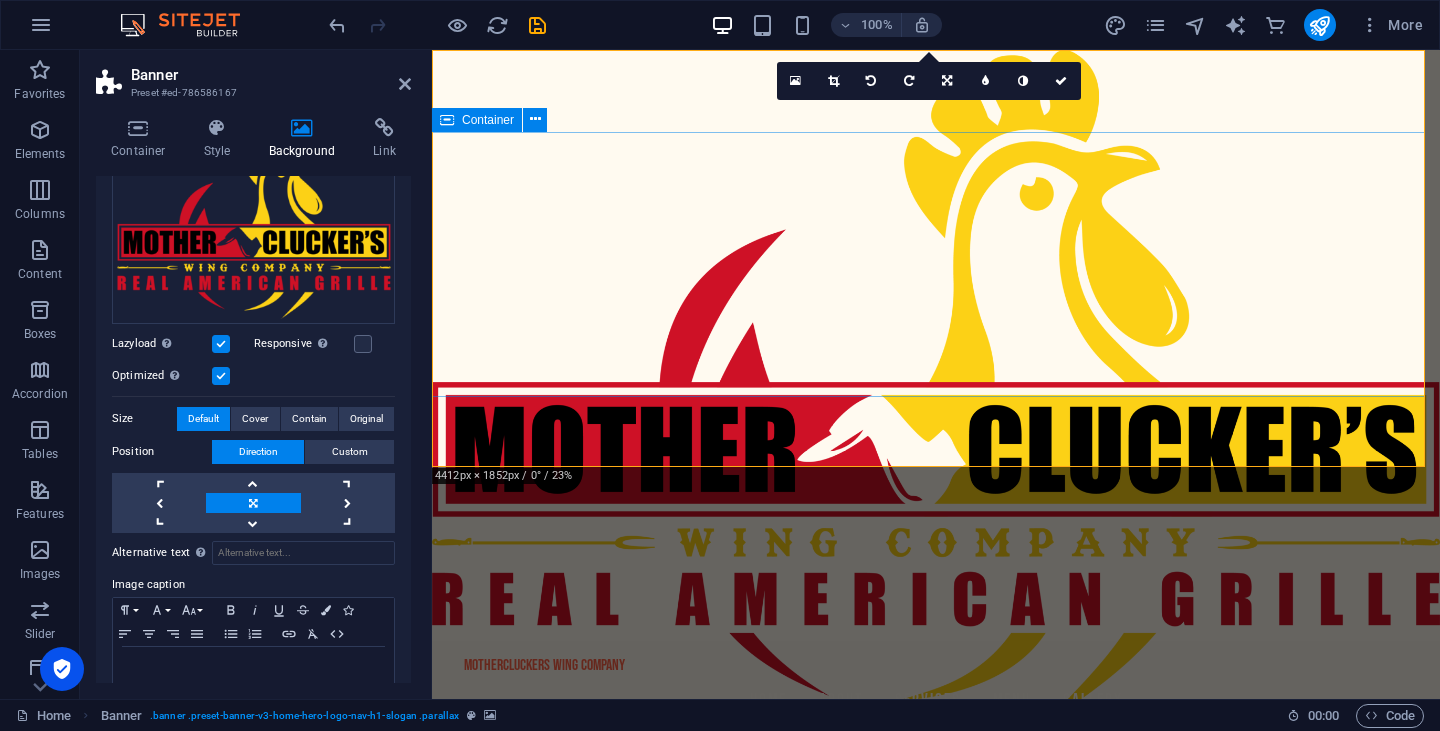 click on "Welcome to MotherCluckers Wing Company Where Flavor Meets Fun!" at bounding box center [936, 874] 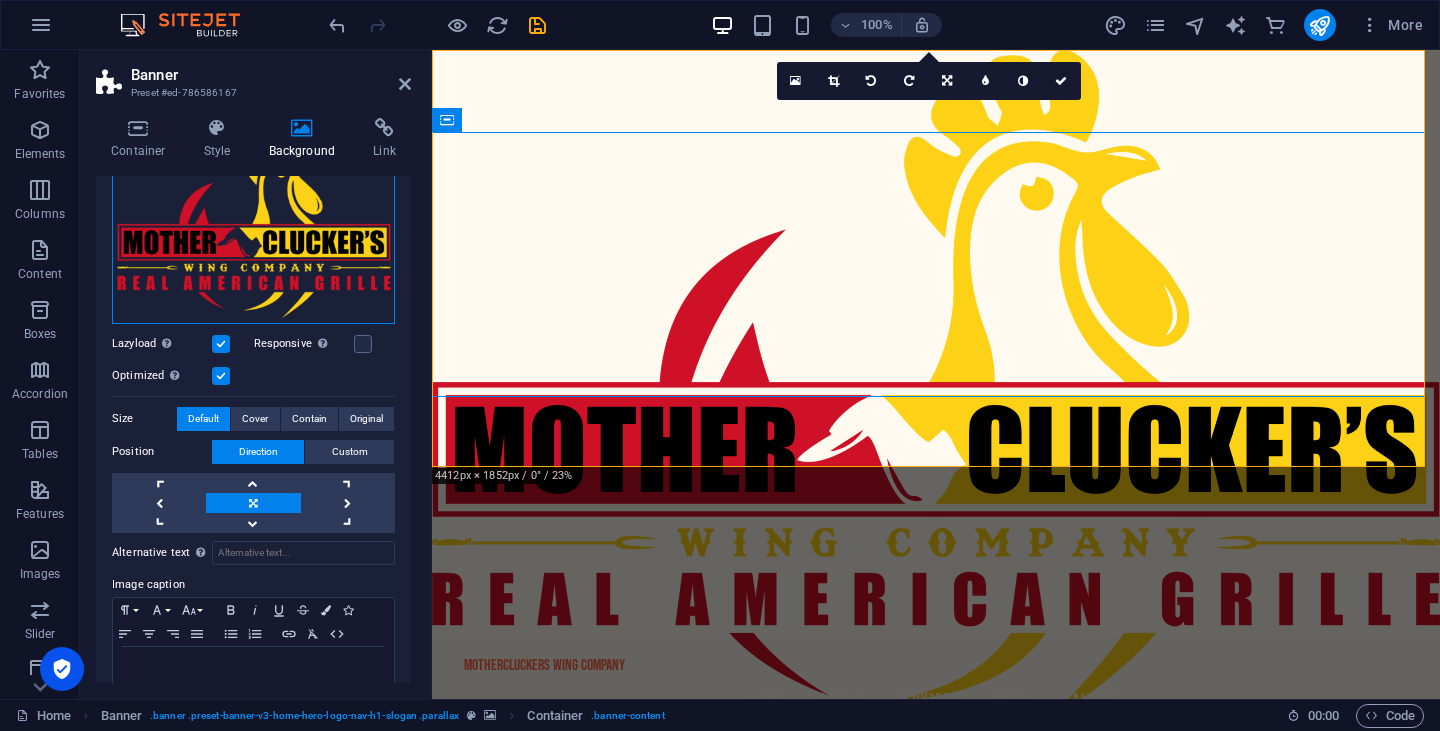 click on "Drag files here, click to choose files or select files from Files or our free stock photos & videos" at bounding box center [253, 226] 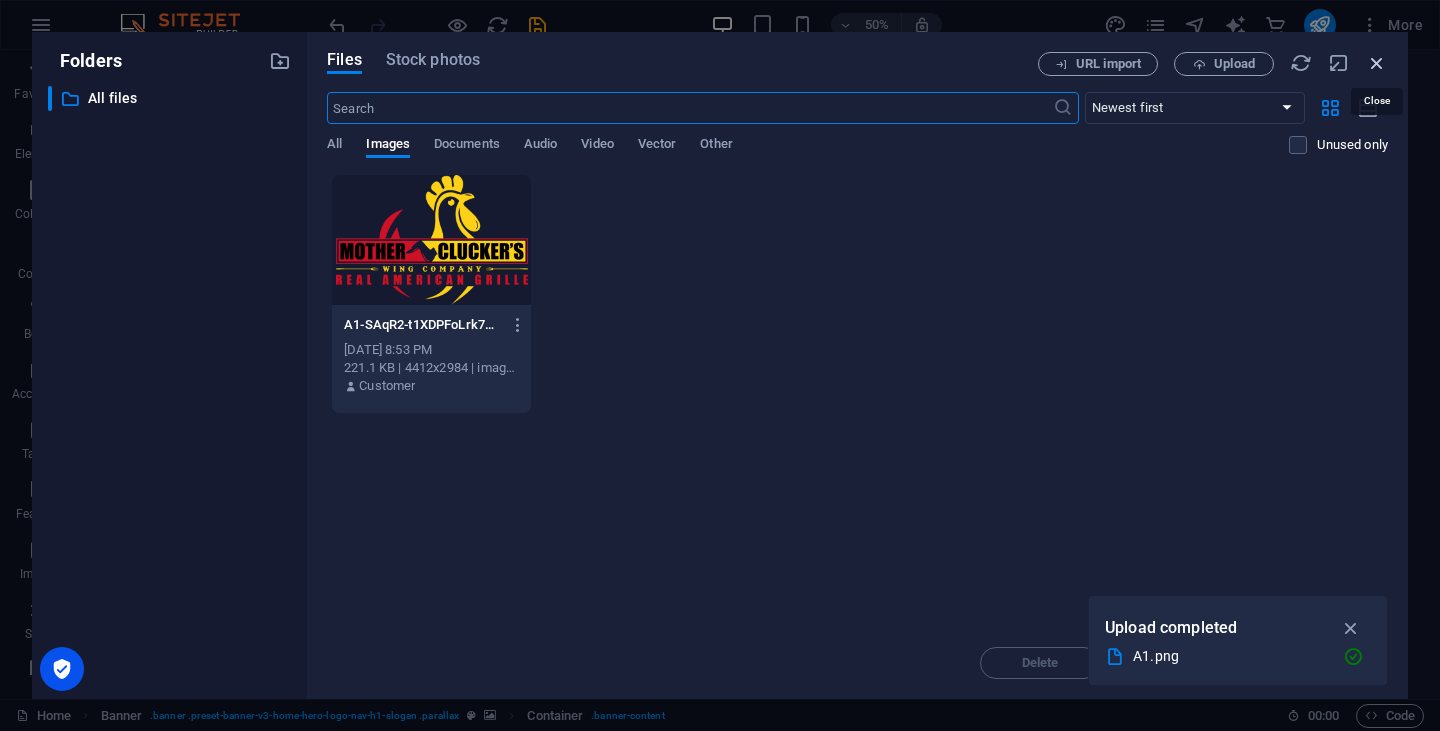 click at bounding box center (1377, 63) 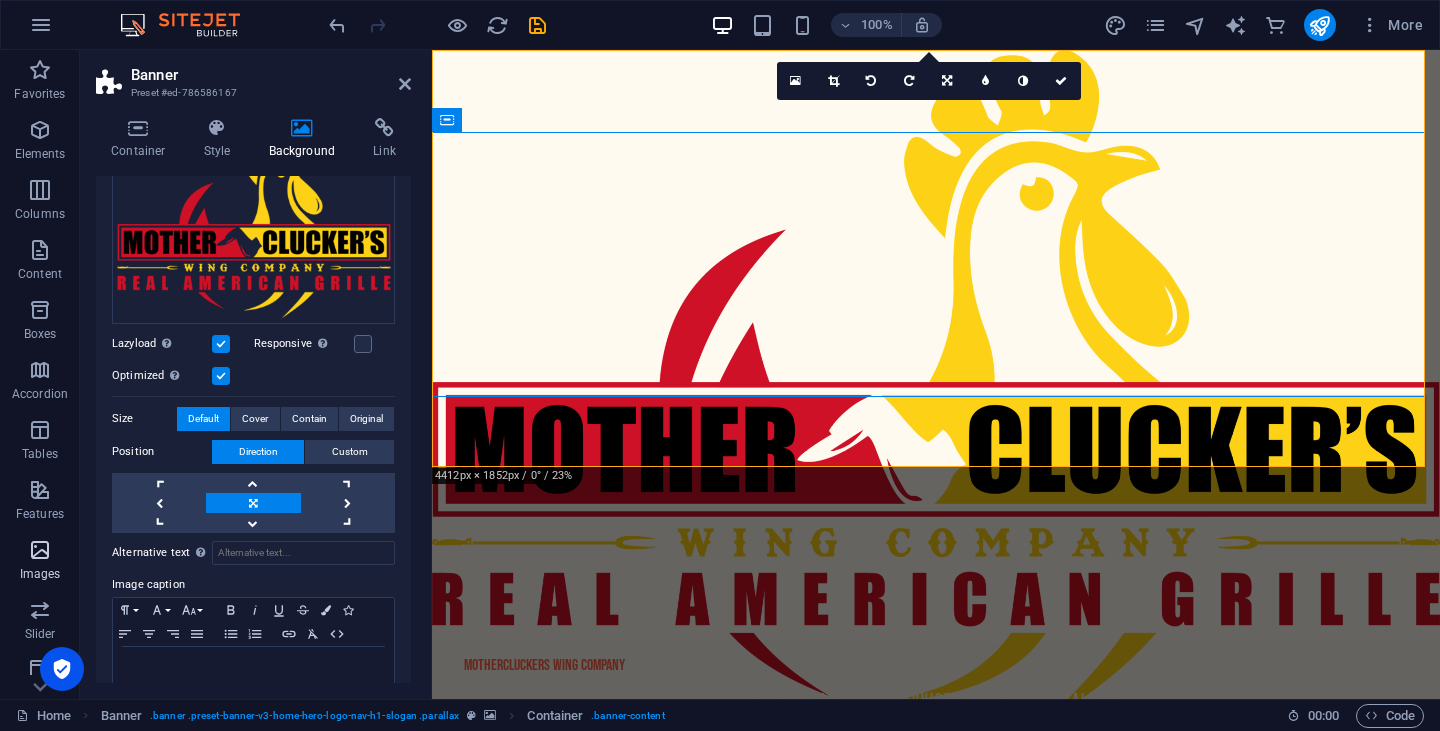 click on "Images" at bounding box center [40, 562] 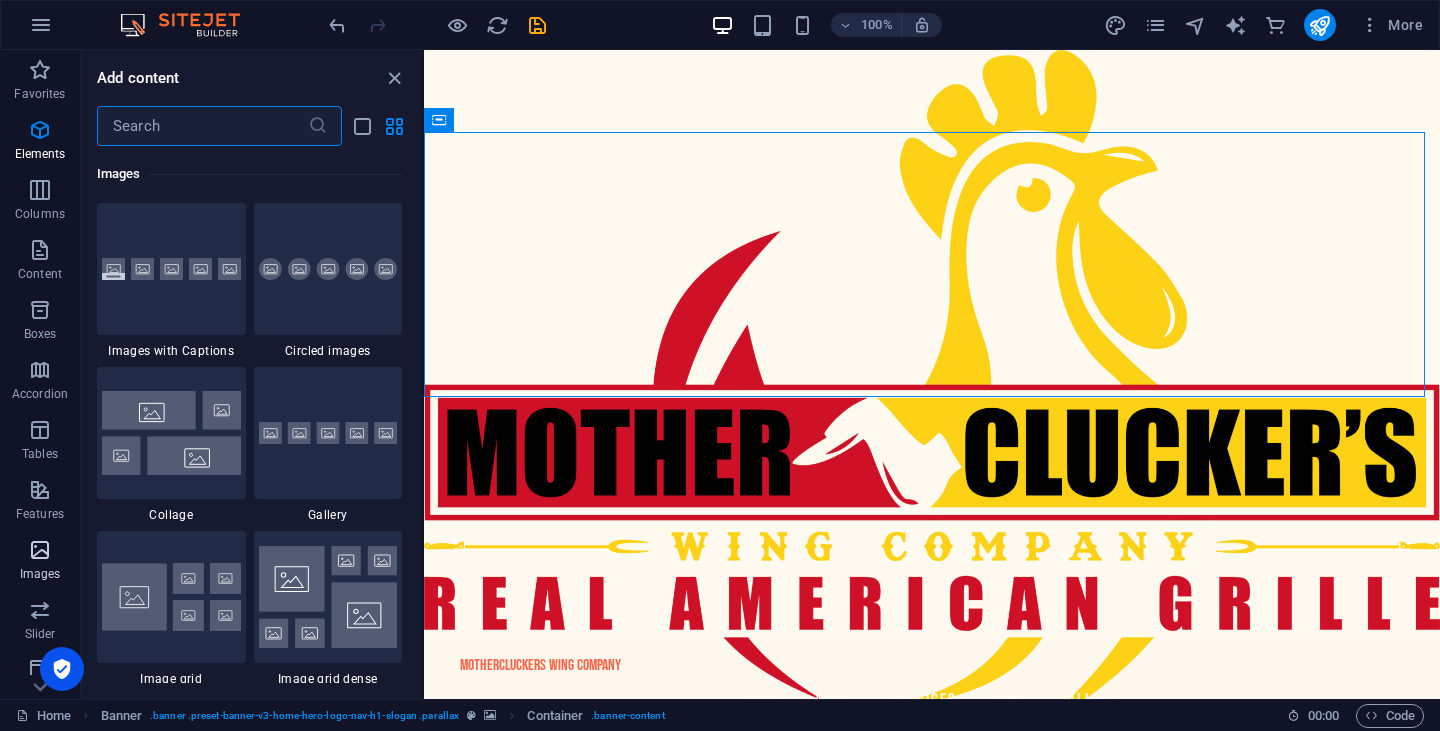 scroll, scrollTop: 9976, scrollLeft: 0, axis: vertical 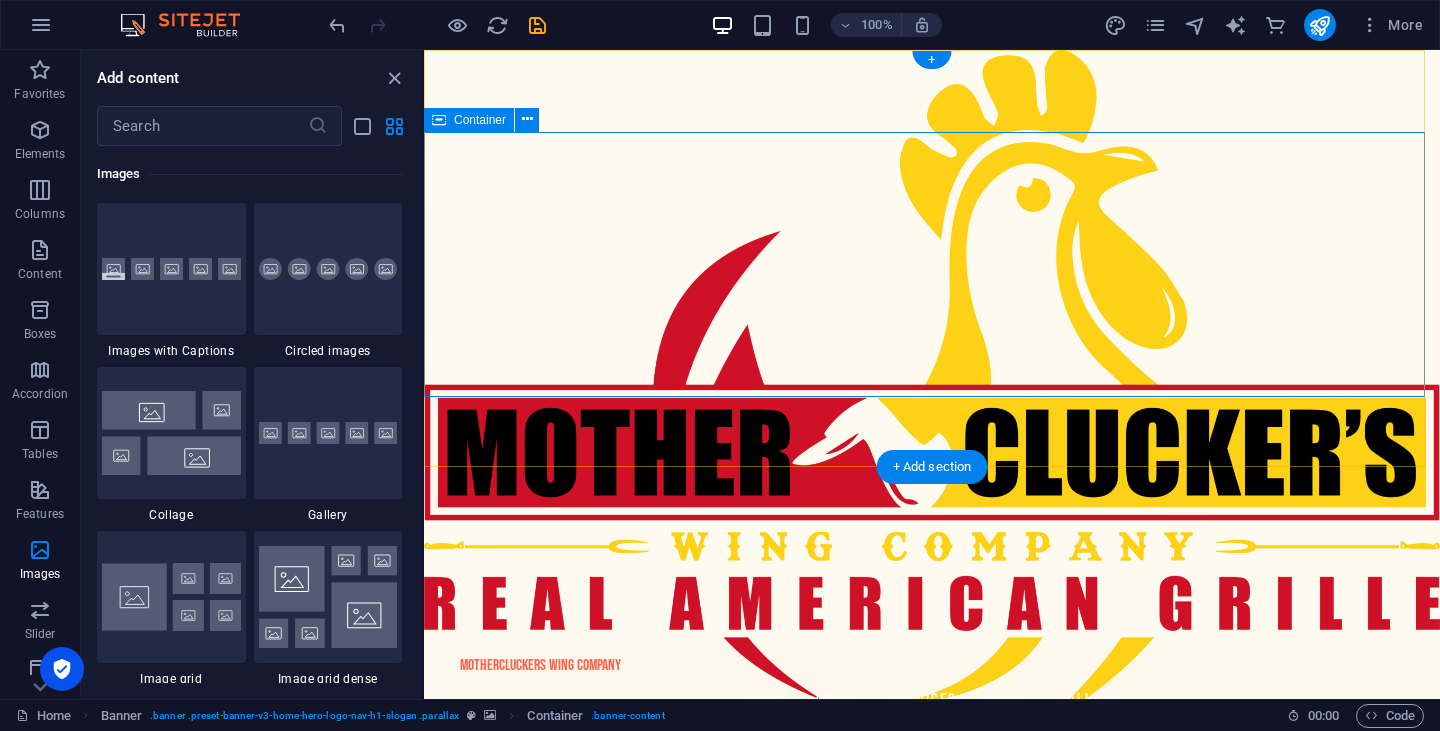 click on "Welcome to MotherCluckers Wing Company Where Flavor Meets Fun!" at bounding box center [932, 874] 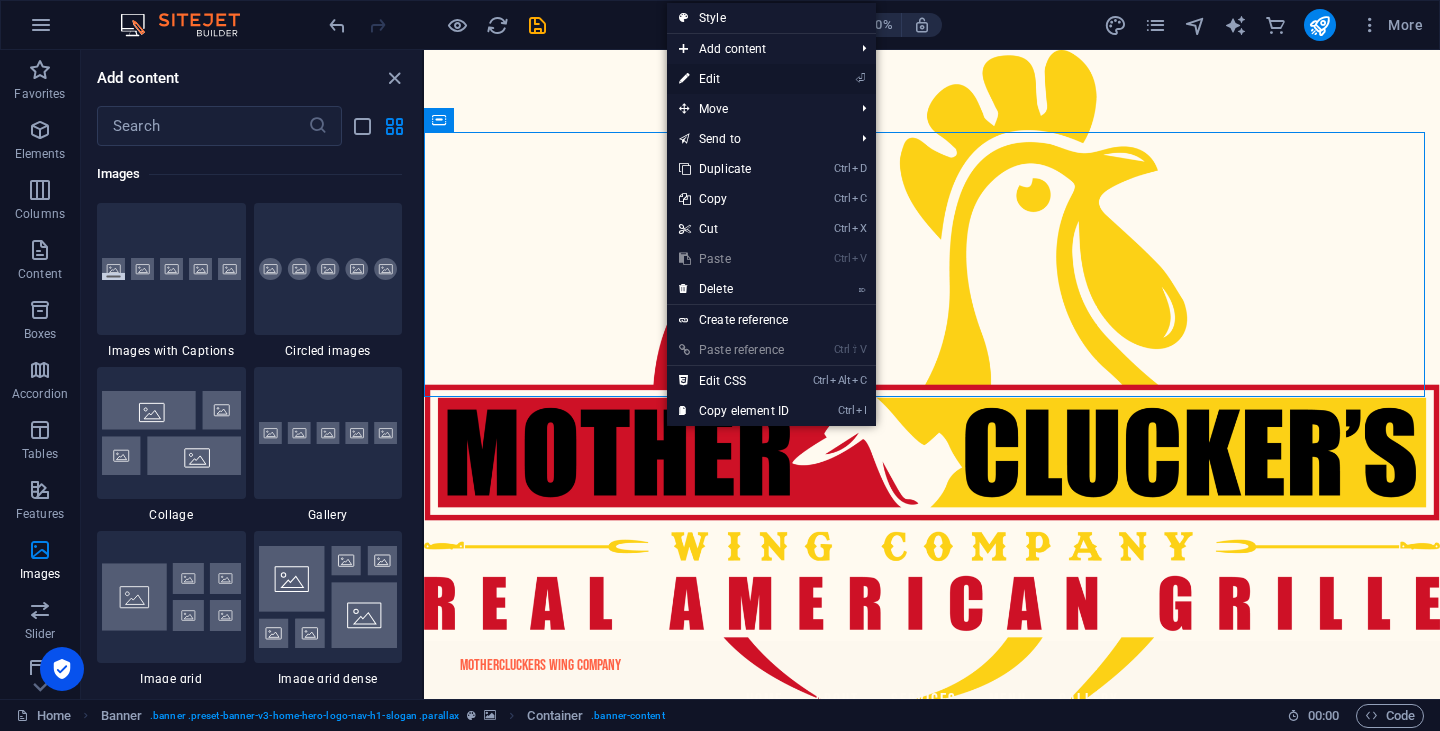 click on "⏎  Edit" at bounding box center [734, 79] 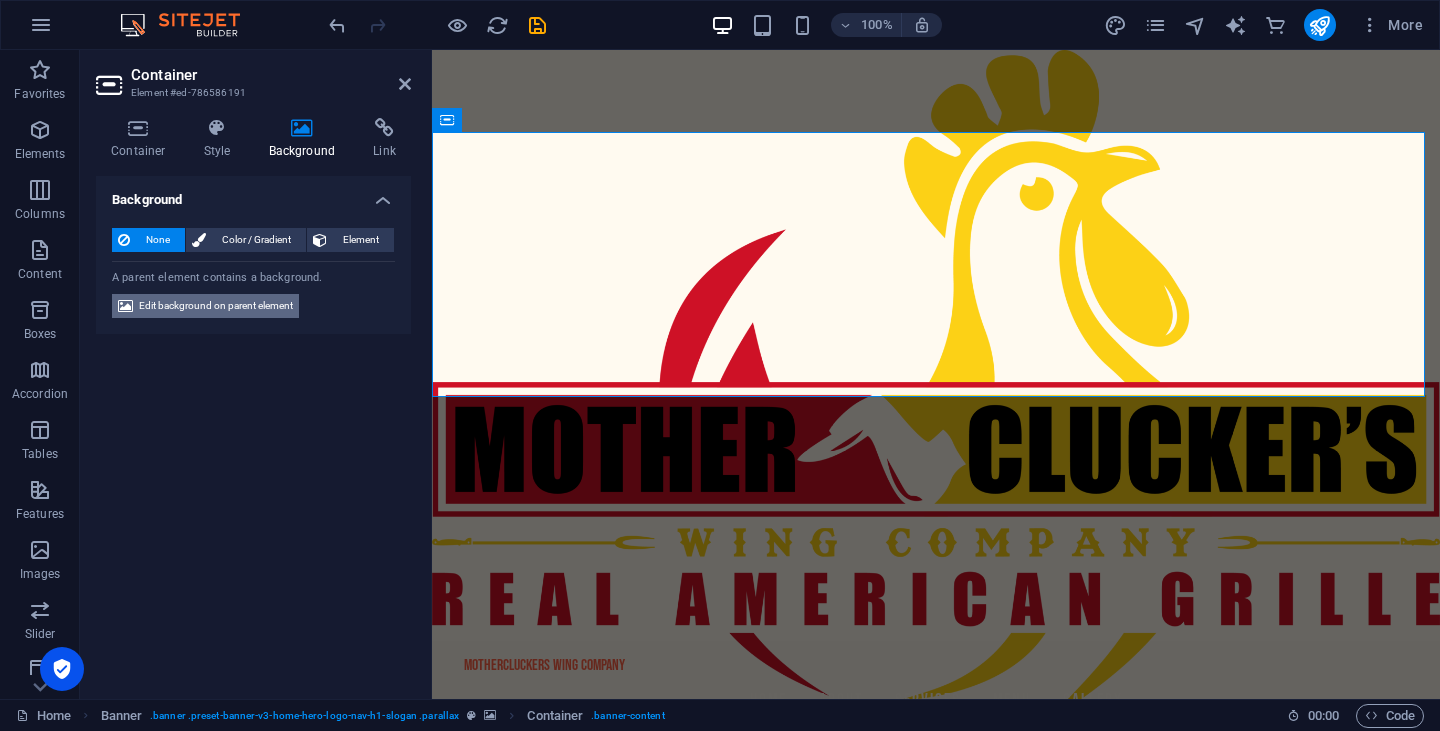 click on "Edit background on parent element" at bounding box center (216, 306) 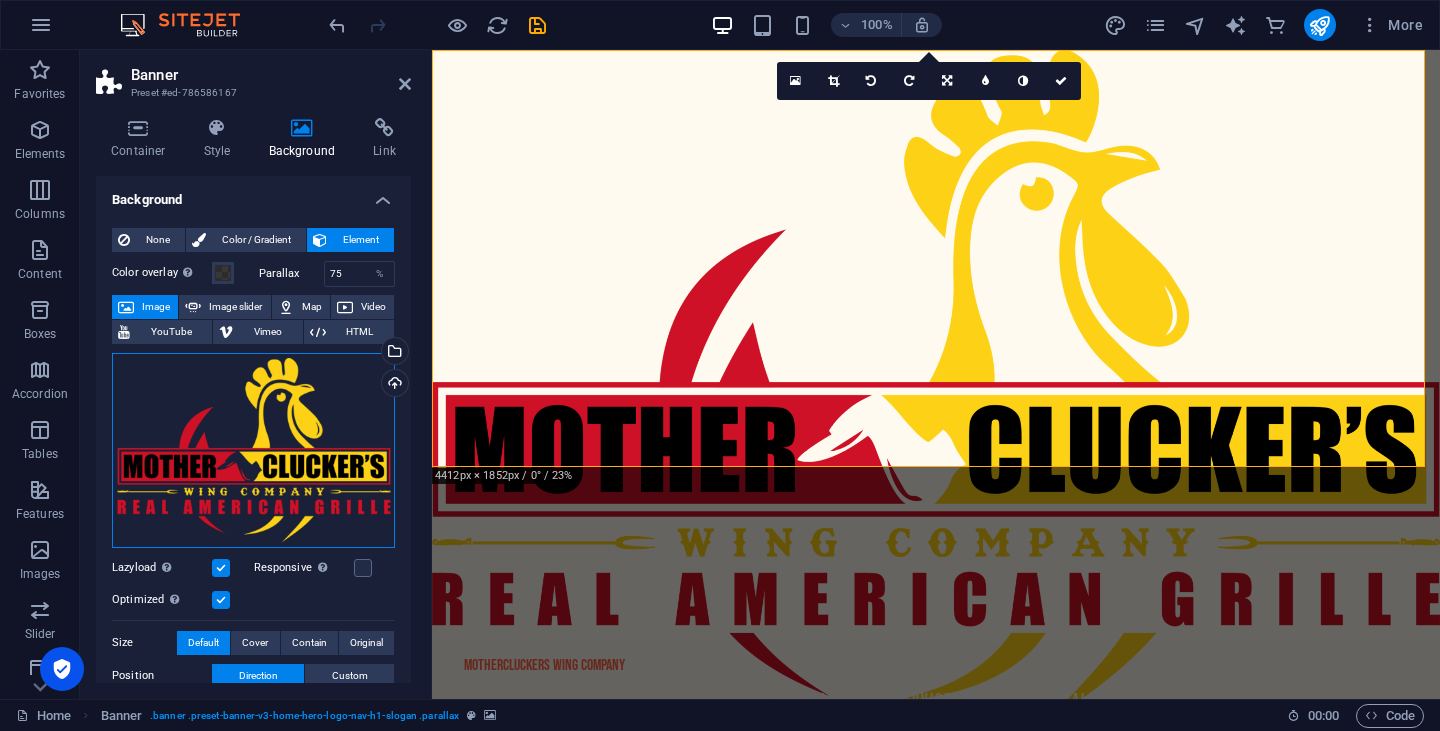 click on "Drag files here, click to choose files or select files from Files or our free stock photos & videos" at bounding box center (253, 450) 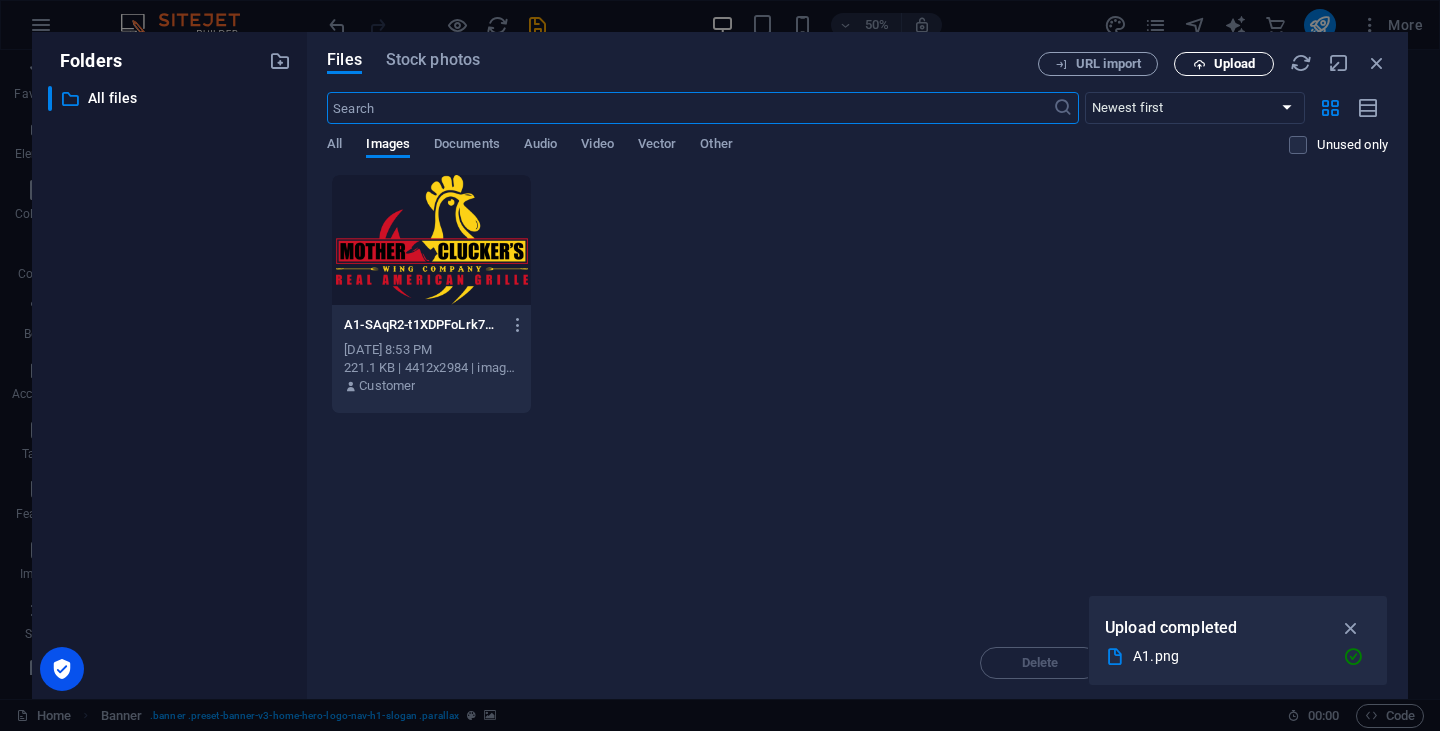 click on "Upload" at bounding box center [1224, 64] 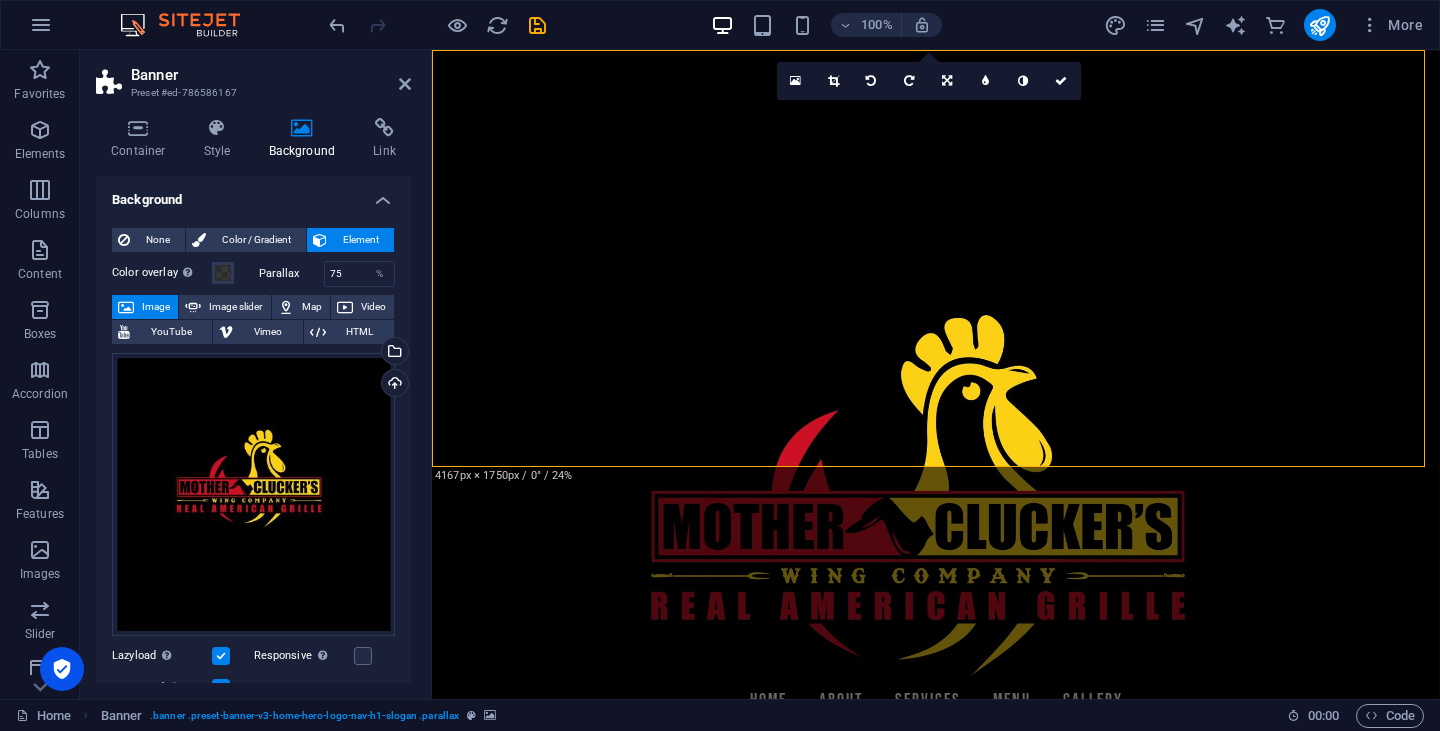 click at bounding box center [936, 374] 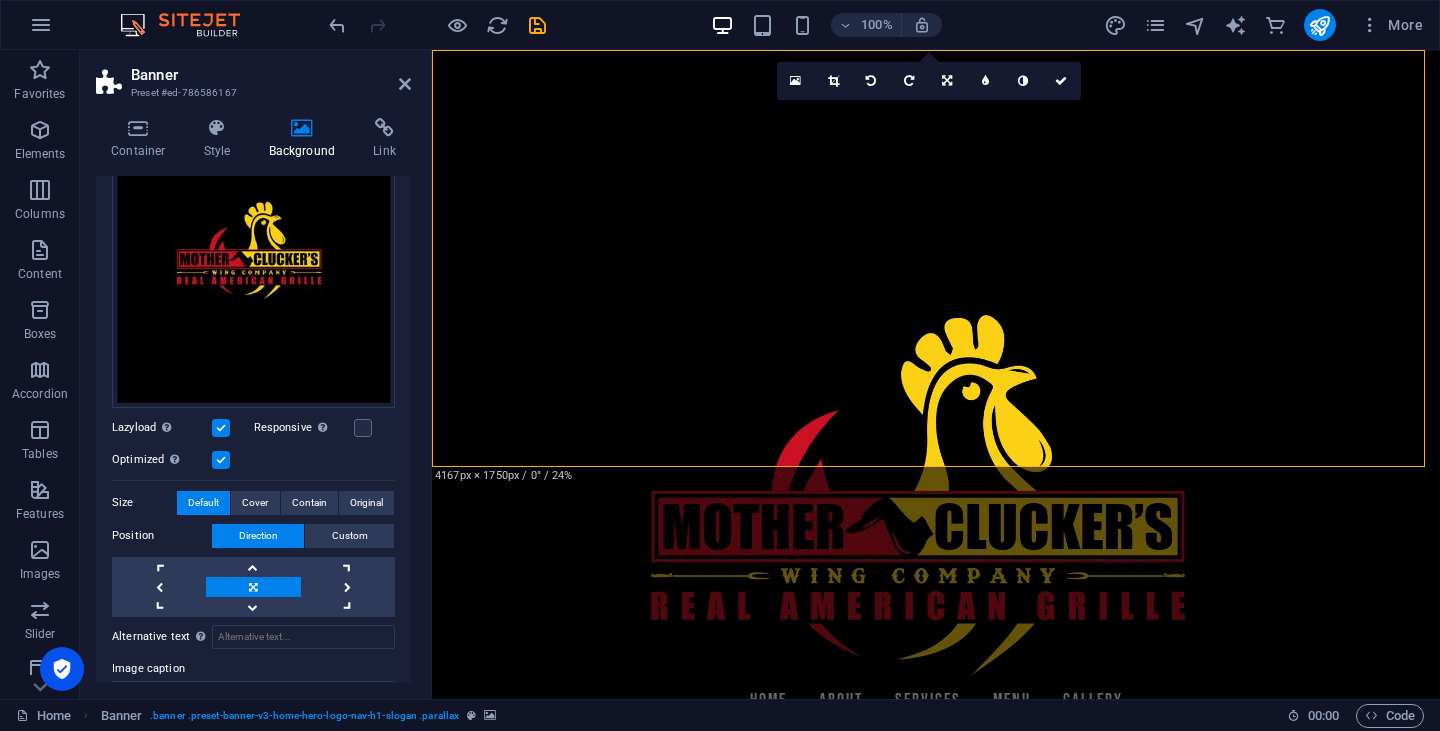 scroll, scrollTop: 229, scrollLeft: 0, axis: vertical 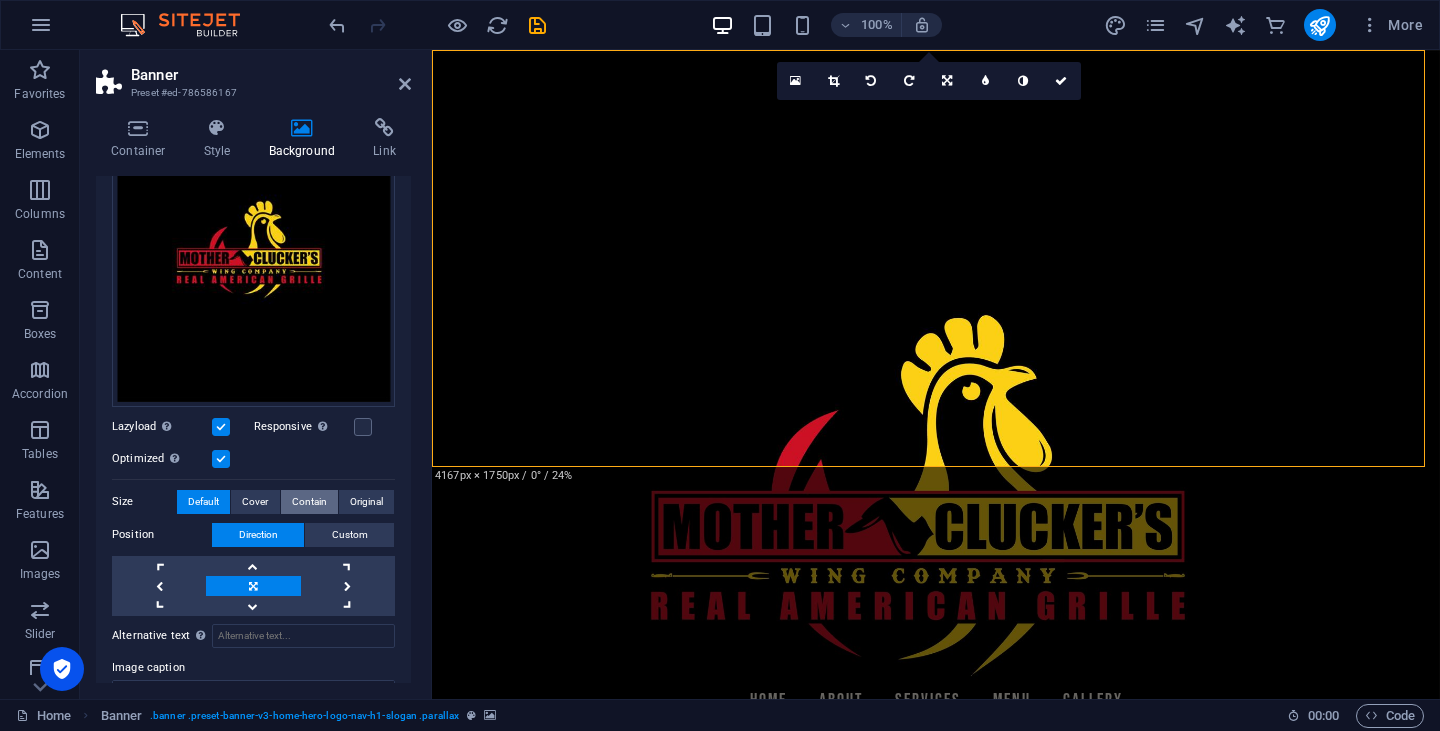 click on "Contain" at bounding box center (309, 502) 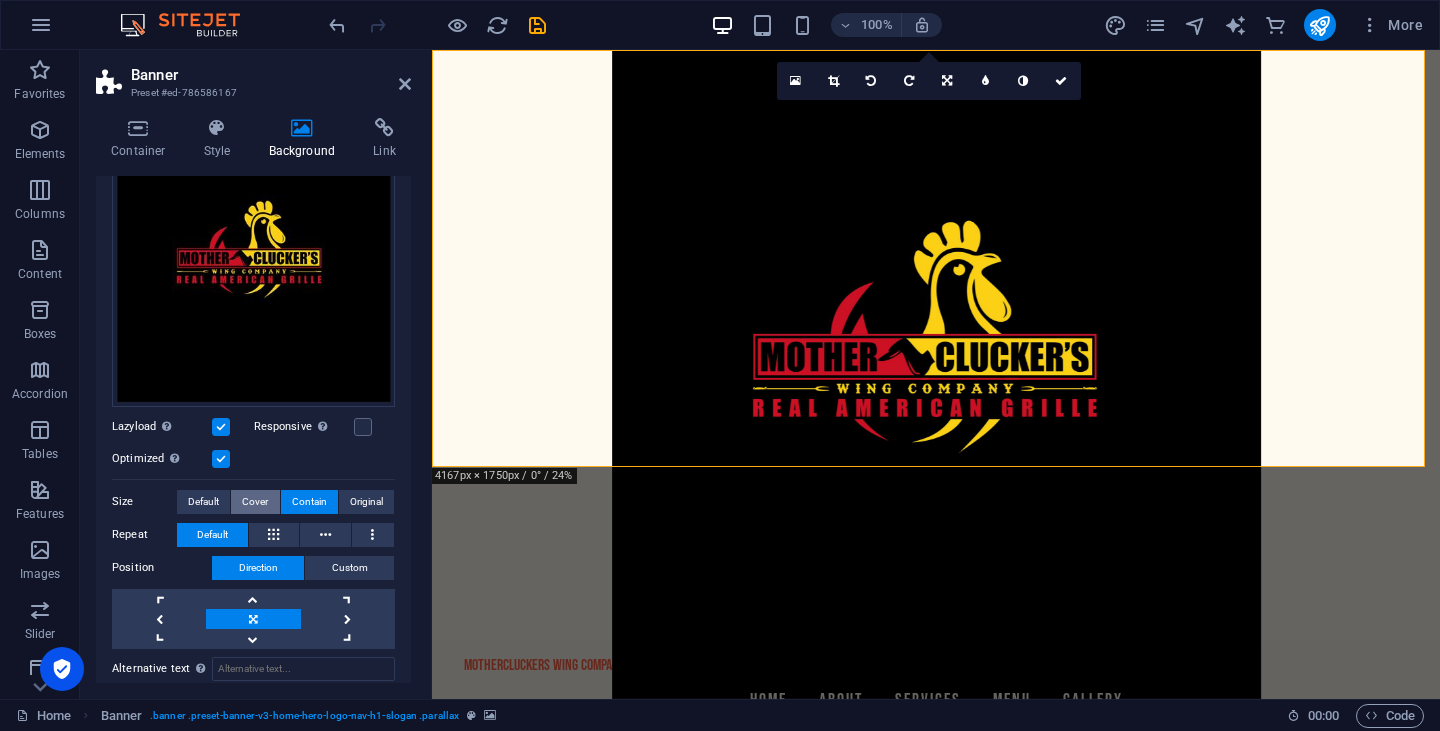 click on "Cover" at bounding box center (255, 502) 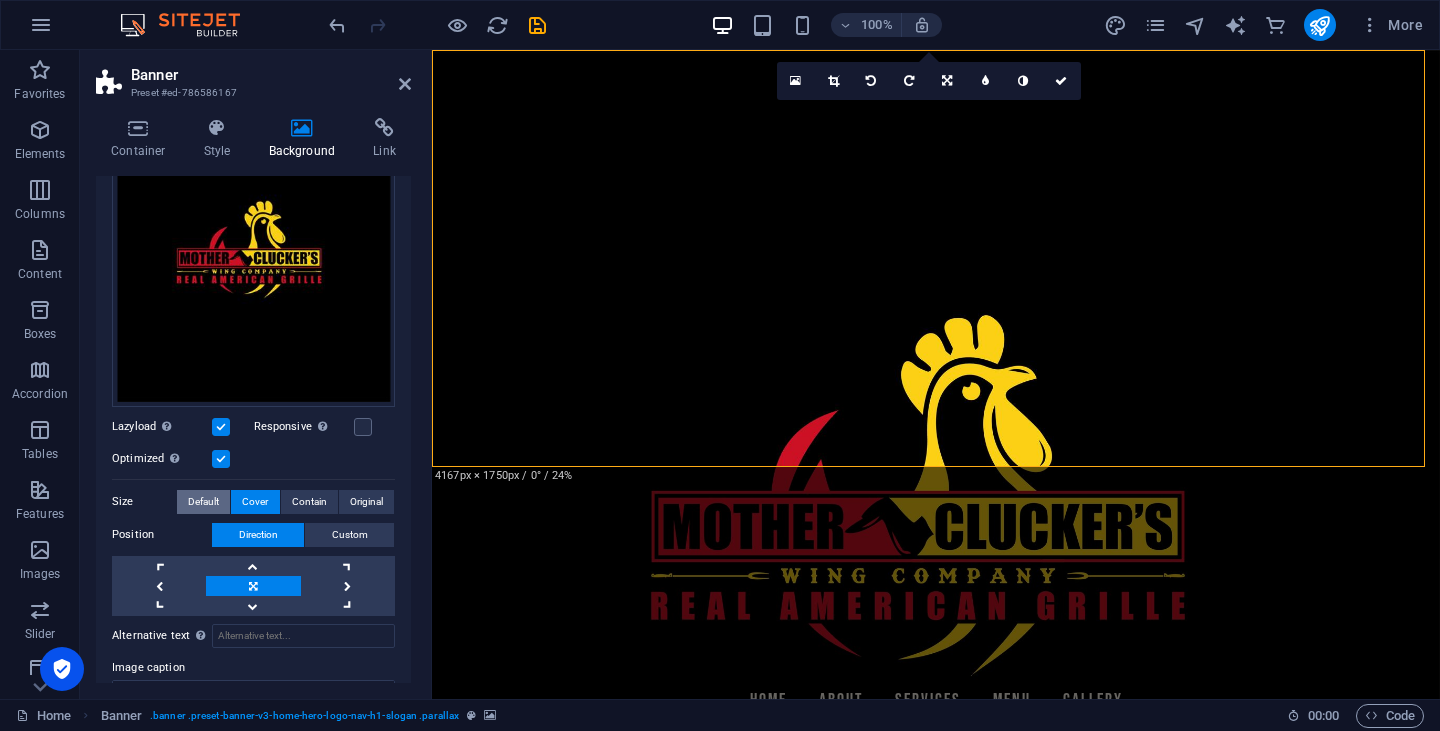 click on "Default" at bounding box center (203, 502) 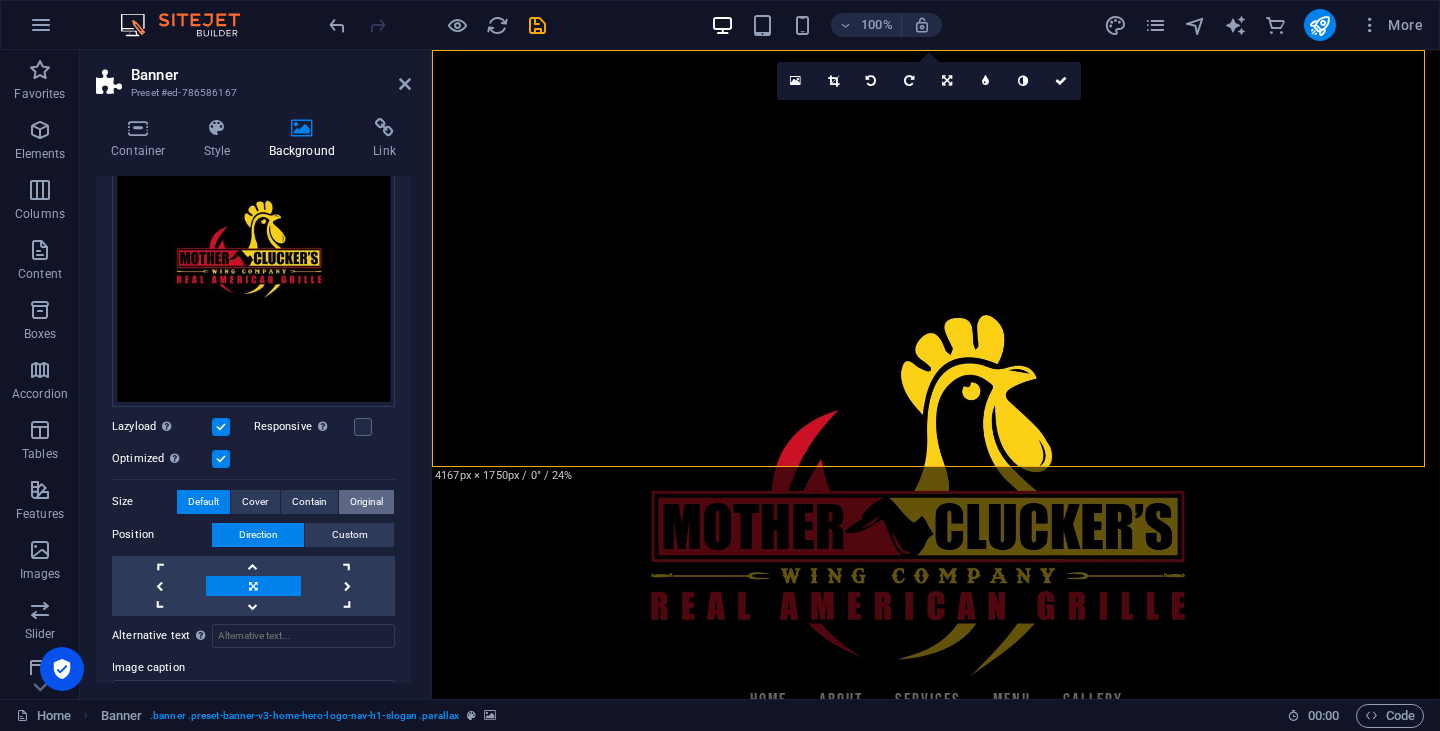 click on "Original" at bounding box center (366, 502) 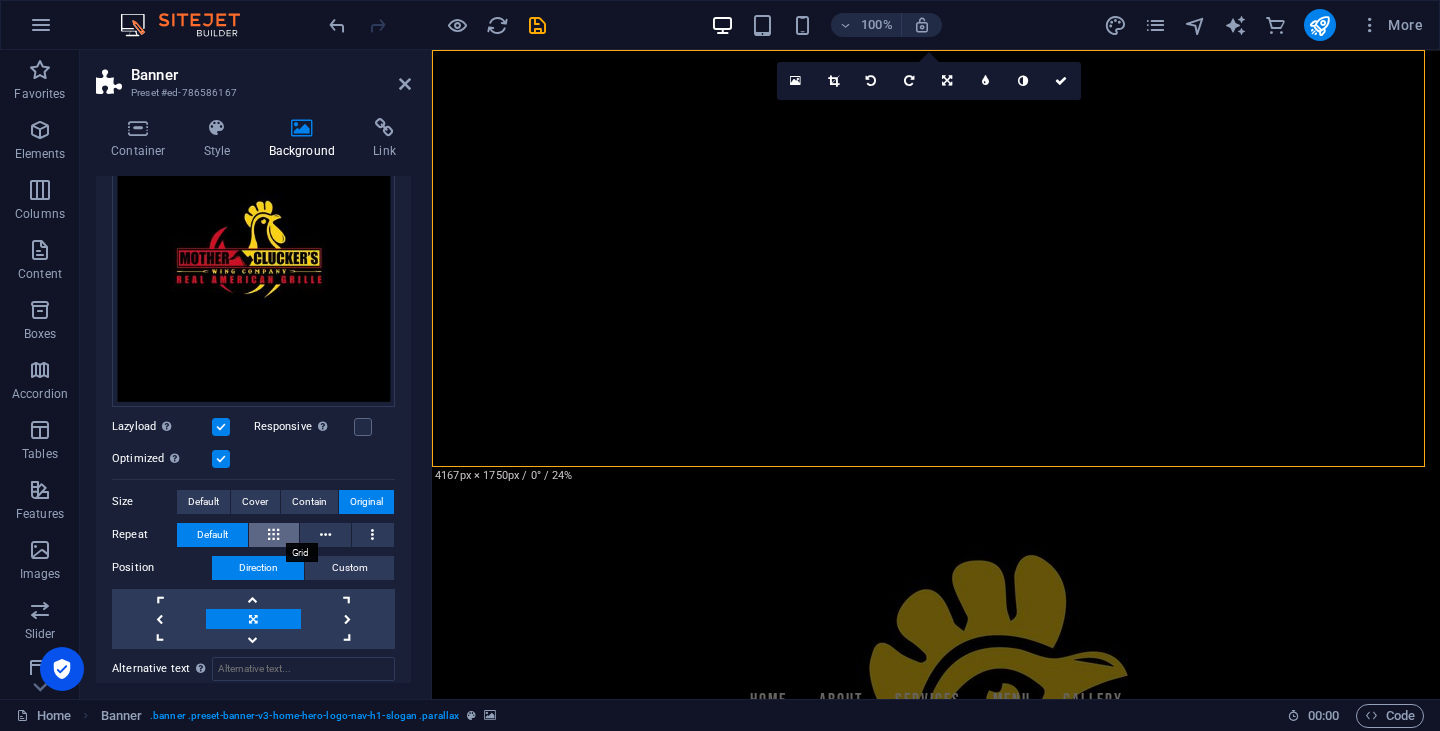 click at bounding box center [273, 535] 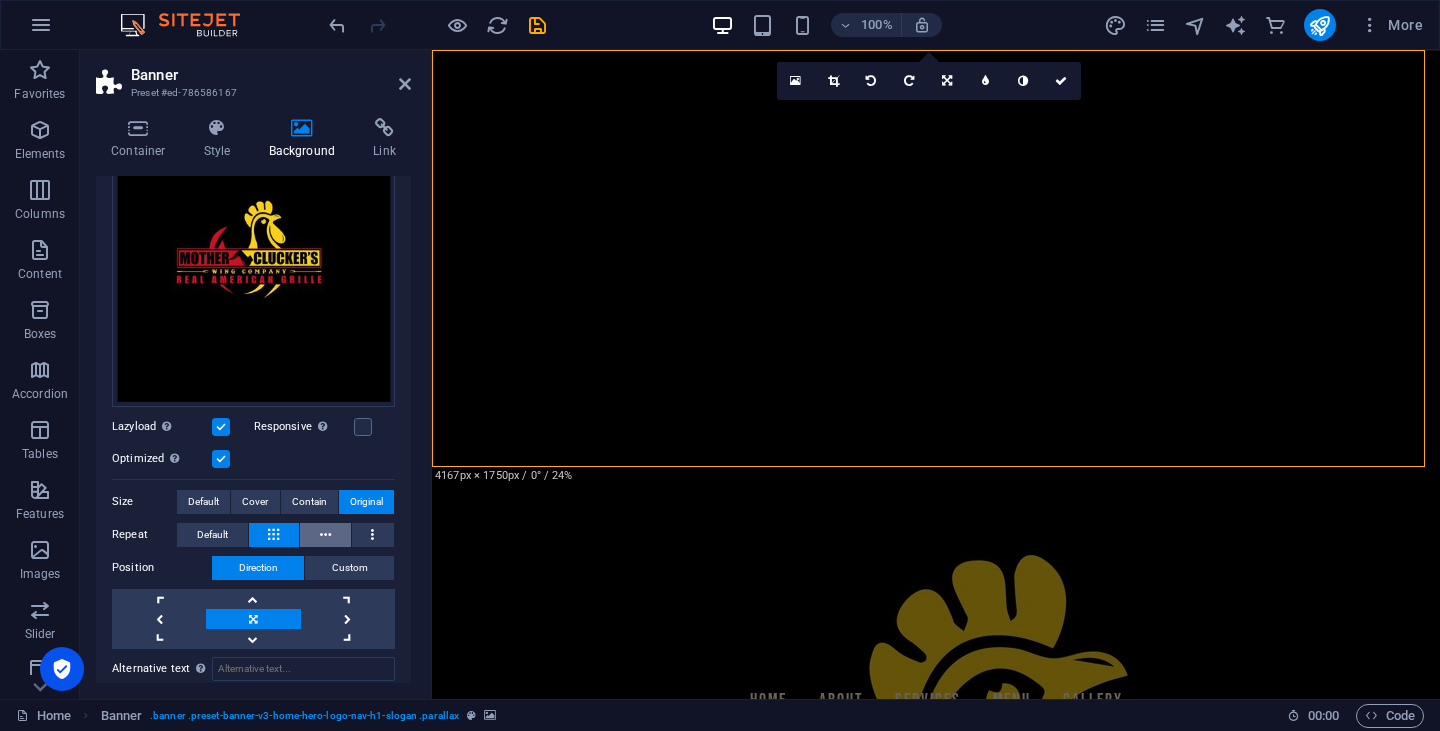 click at bounding box center [325, 535] 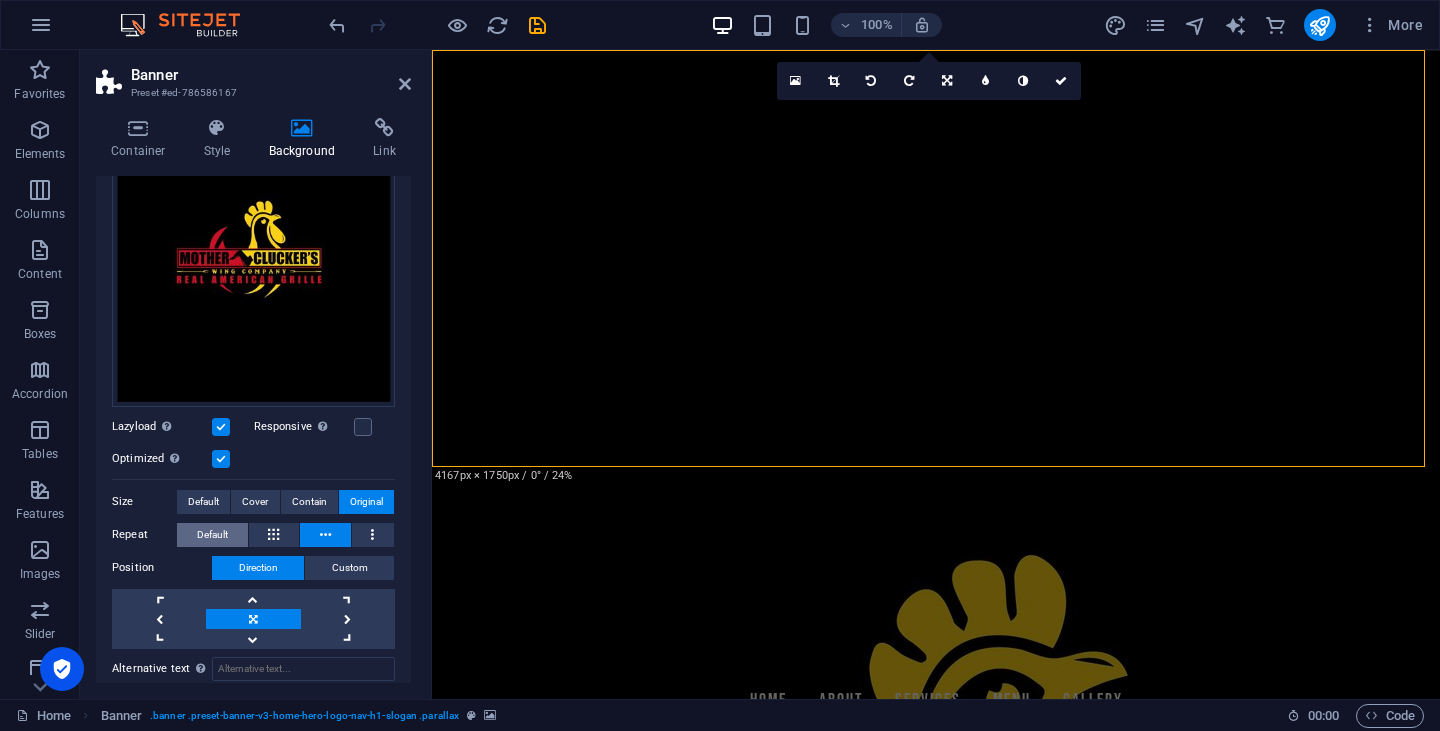 click on "Default" at bounding box center [212, 535] 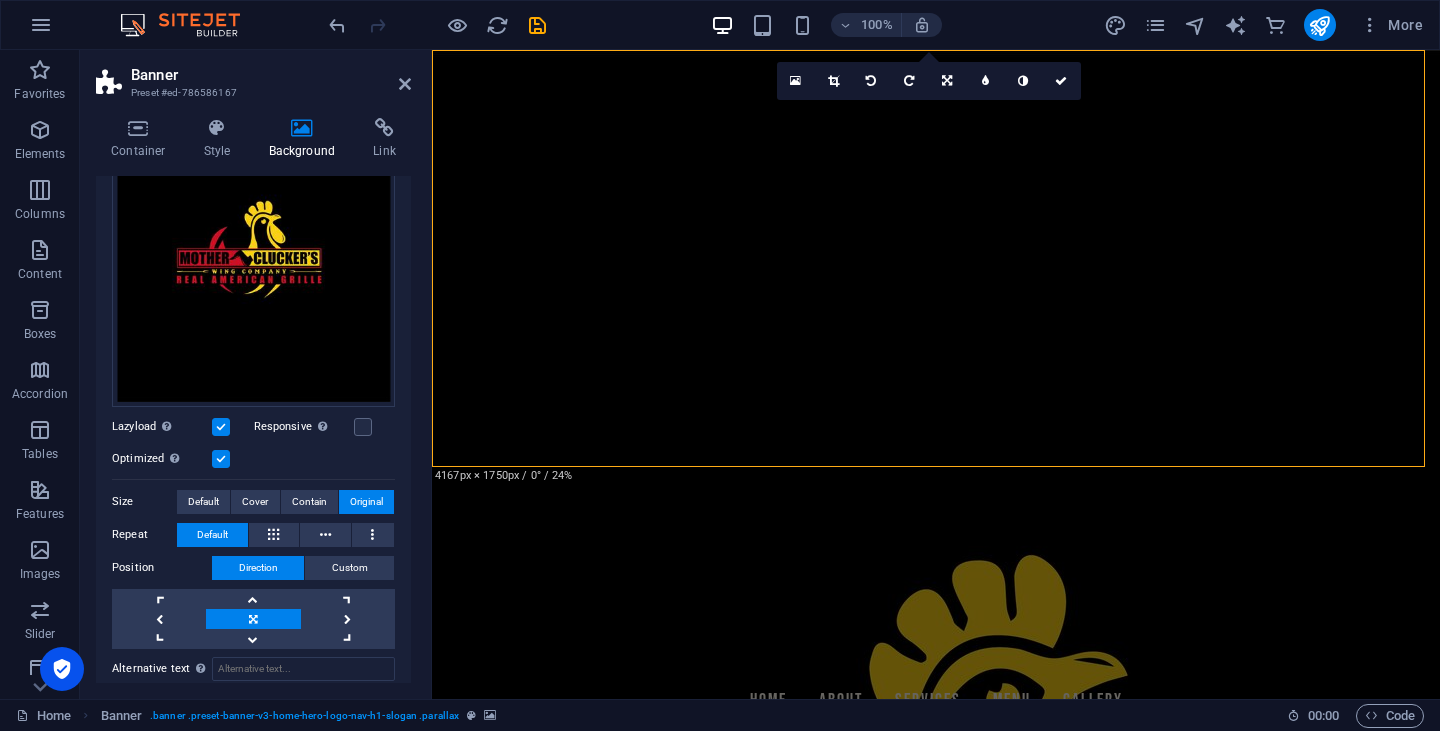 click at bounding box center [253, 619] 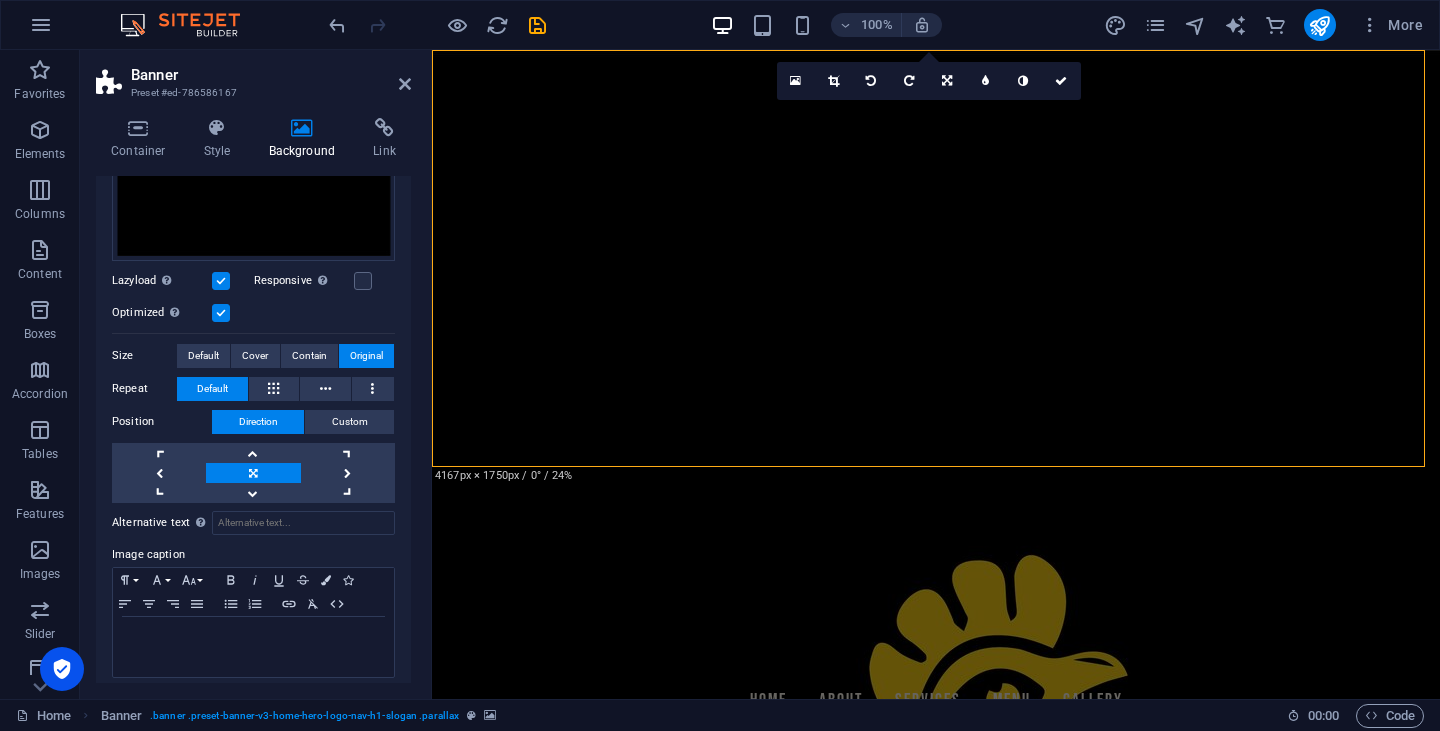 scroll, scrollTop: 376, scrollLeft: 0, axis: vertical 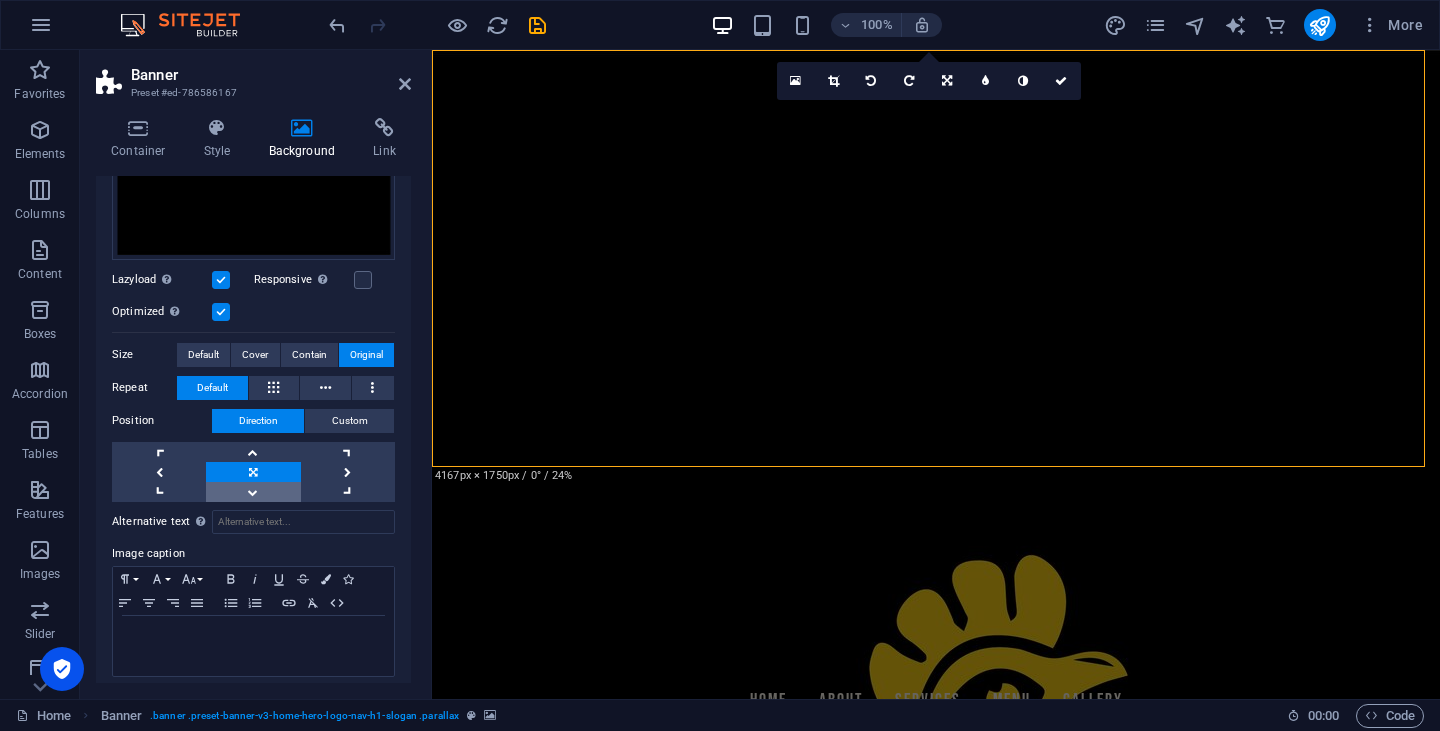 click at bounding box center [253, 492] 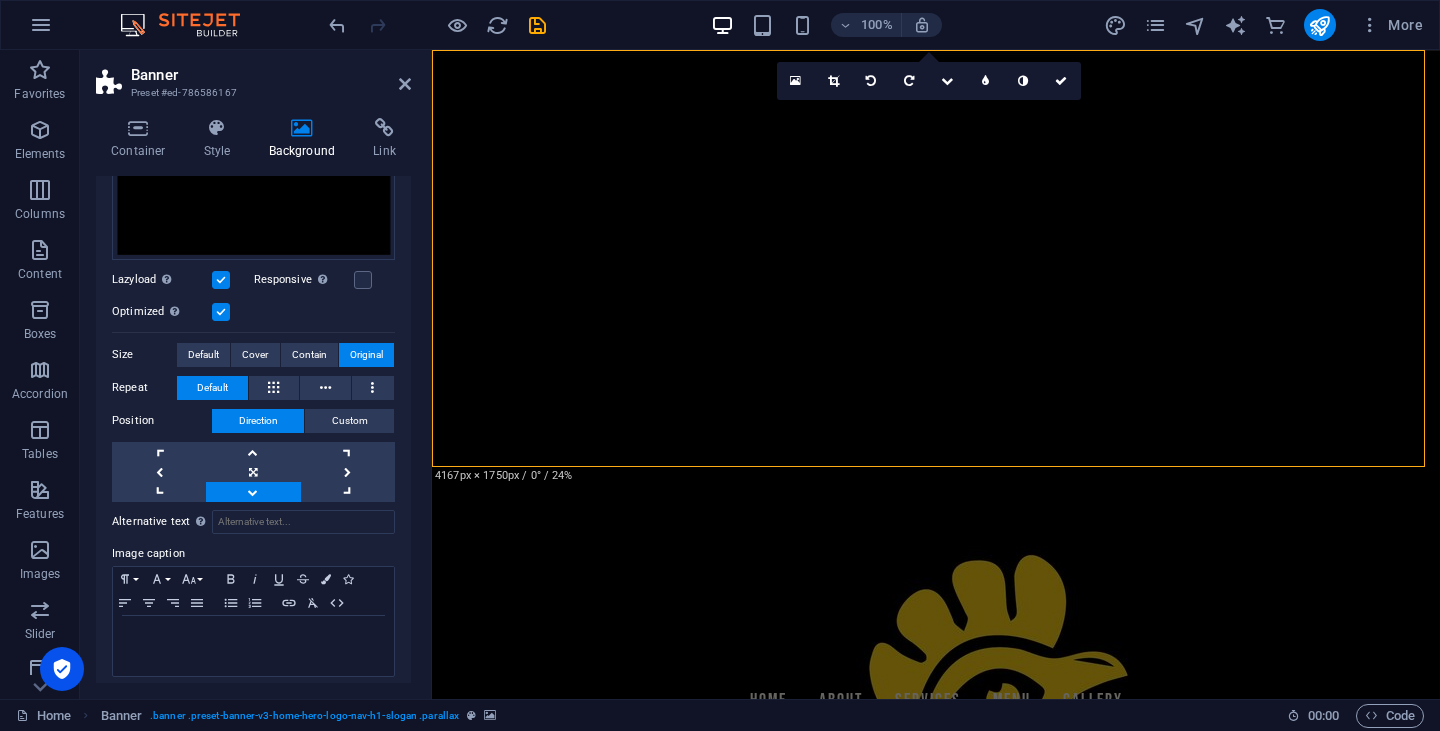 click at bounding box center (253, 492) 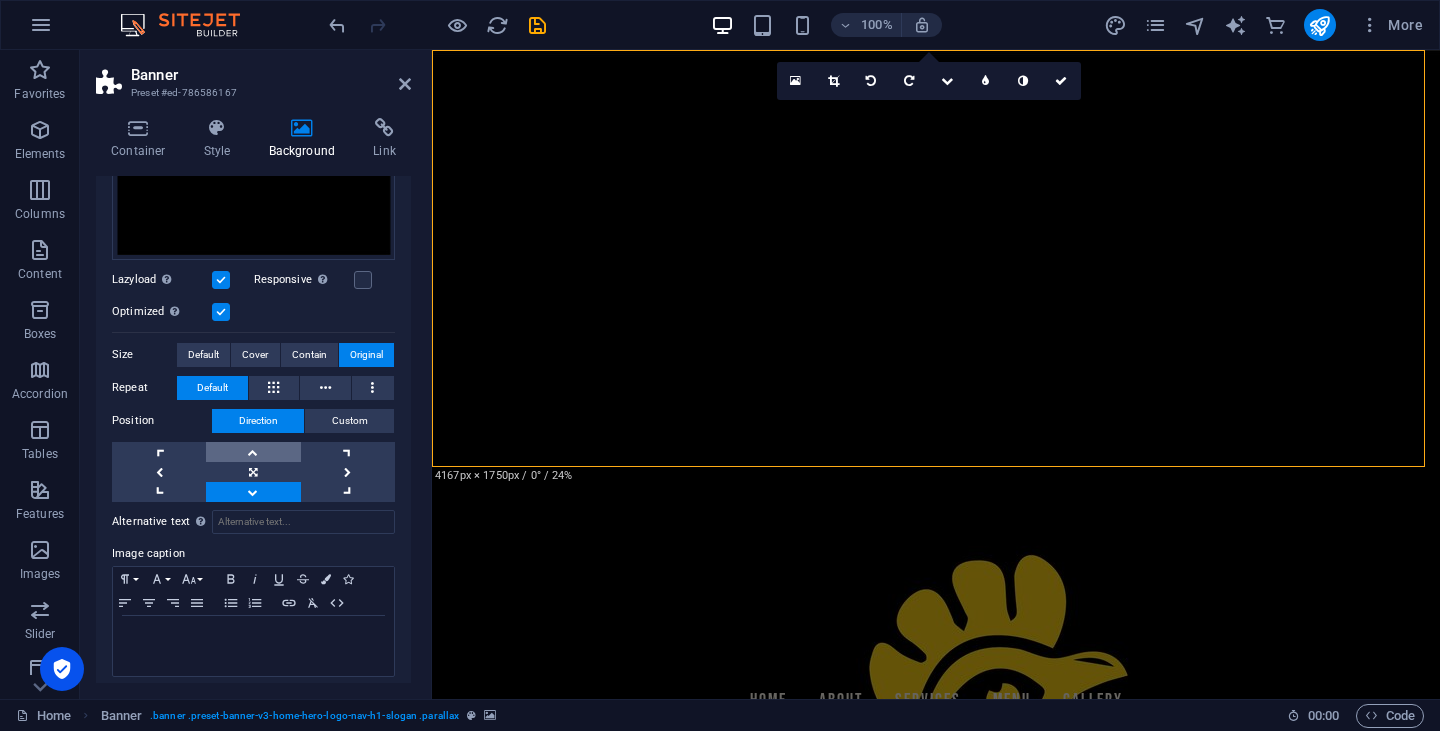 click at bounding box center (253, 452) 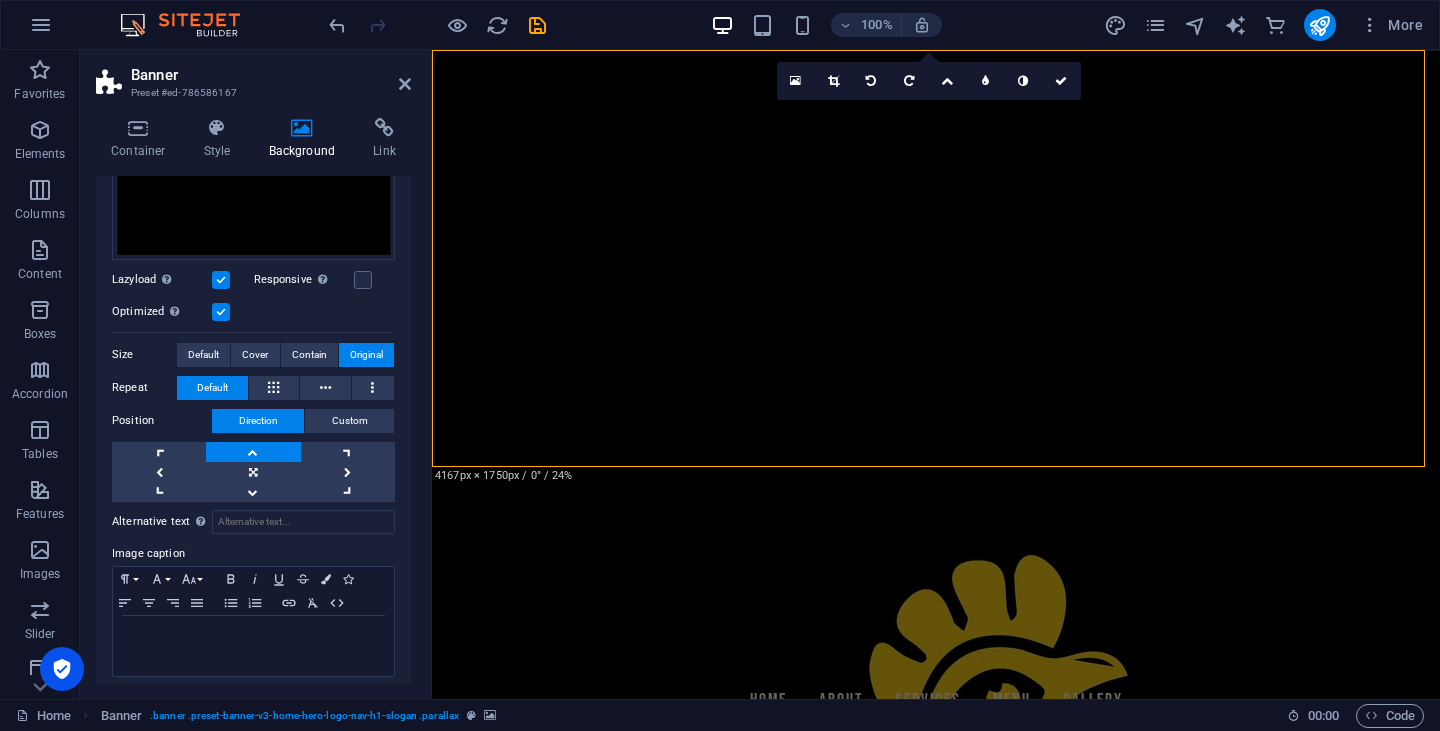 click at bounding box center (253, 452) 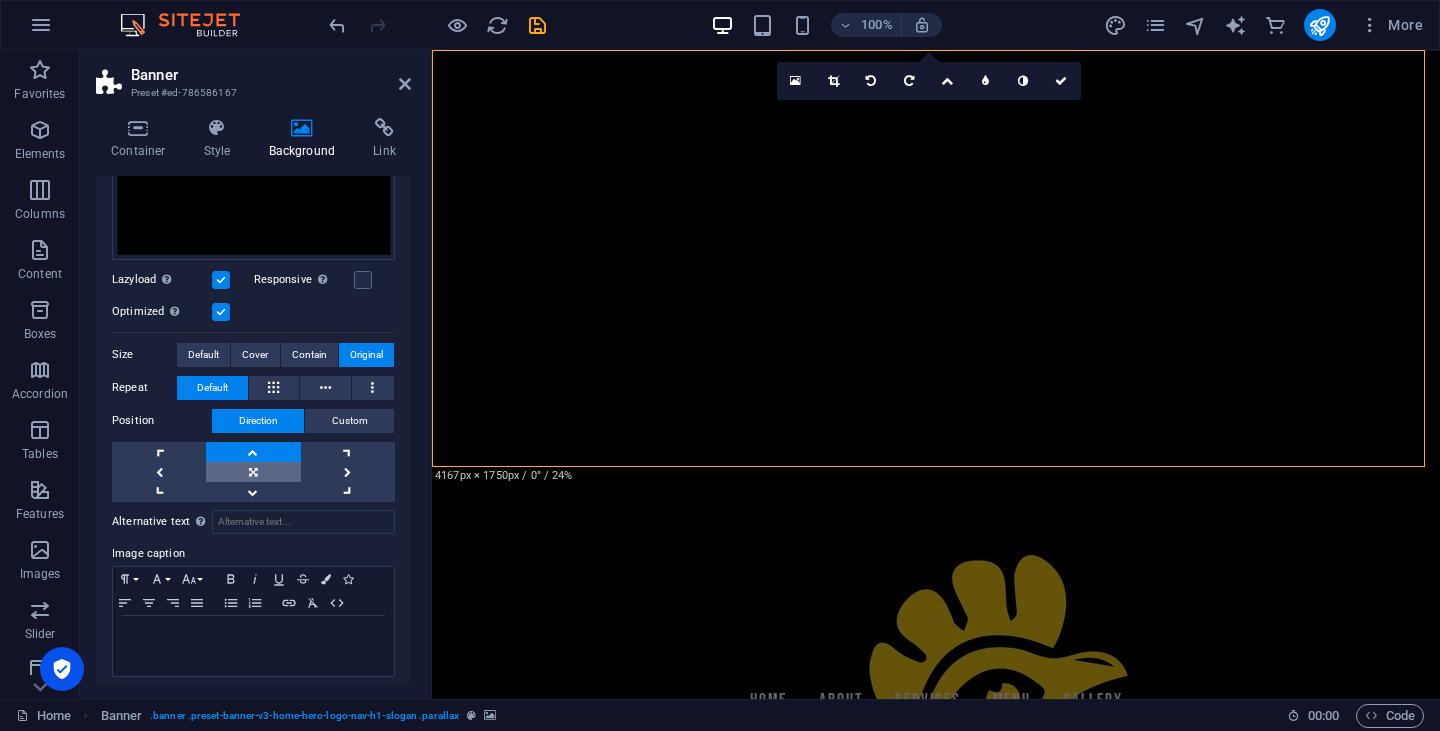 click at bounding box center [253, 472] 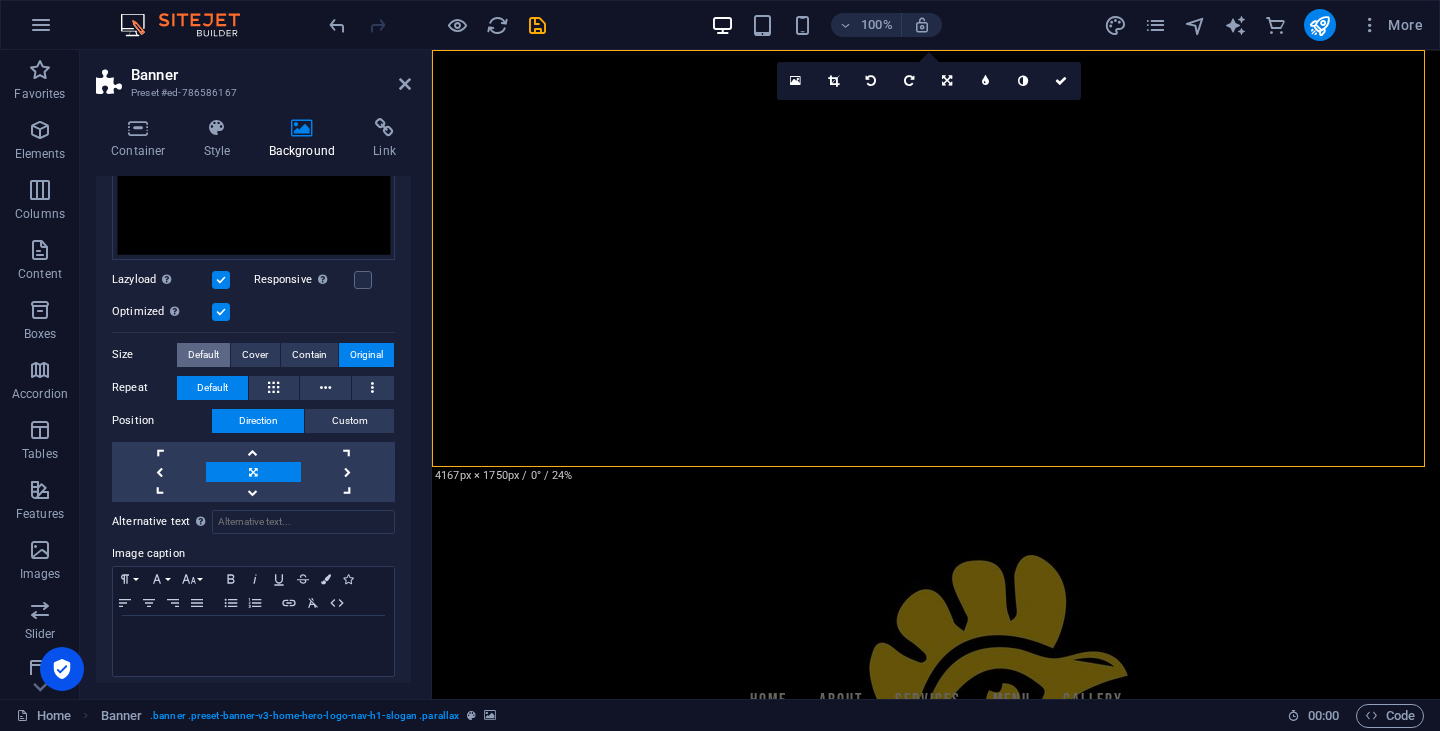click on "Default" at bounding box center [203, 355] 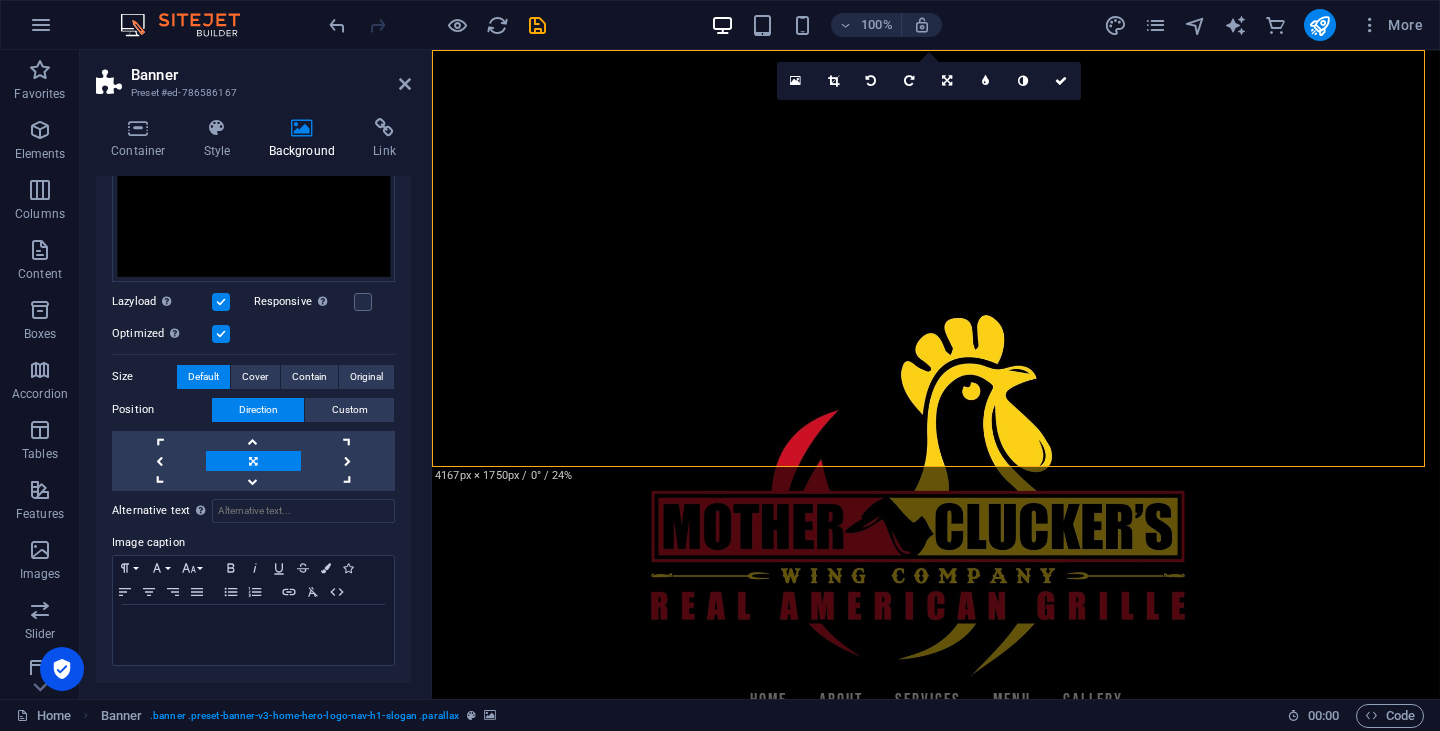 scroll, scrollTop: 349, scrollLeft: 0, axis: vertical 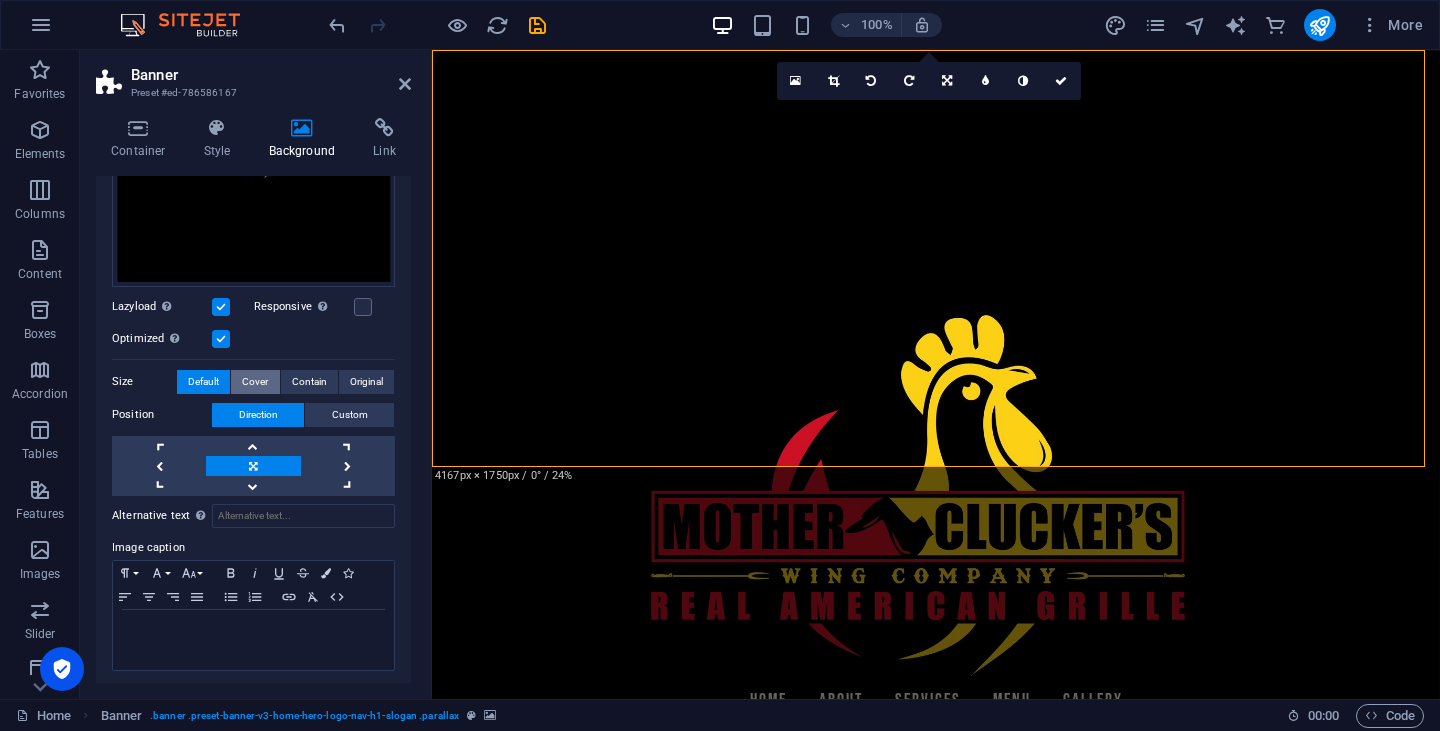 click on "Cover" at bounding box center (255, 382) 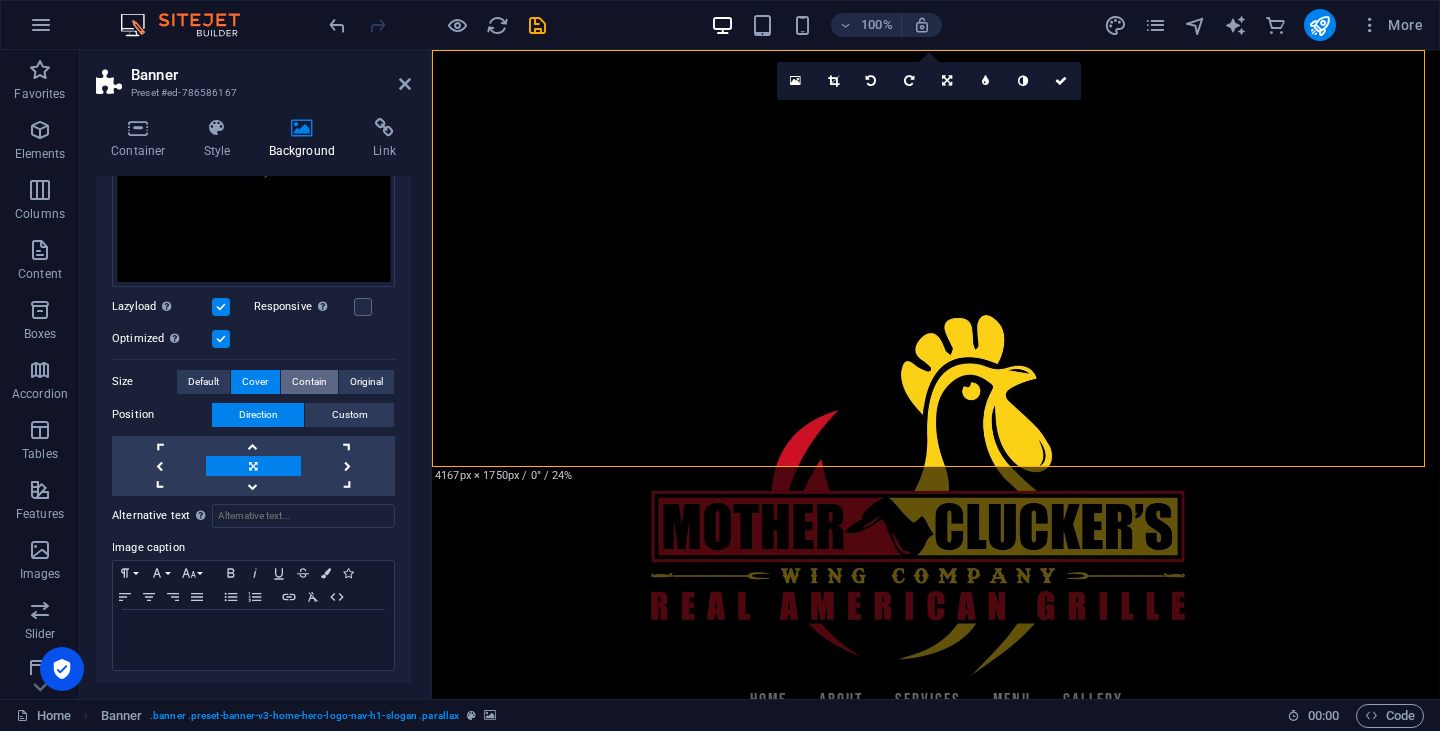 click on "Contain" at bounding box center (309, 382) 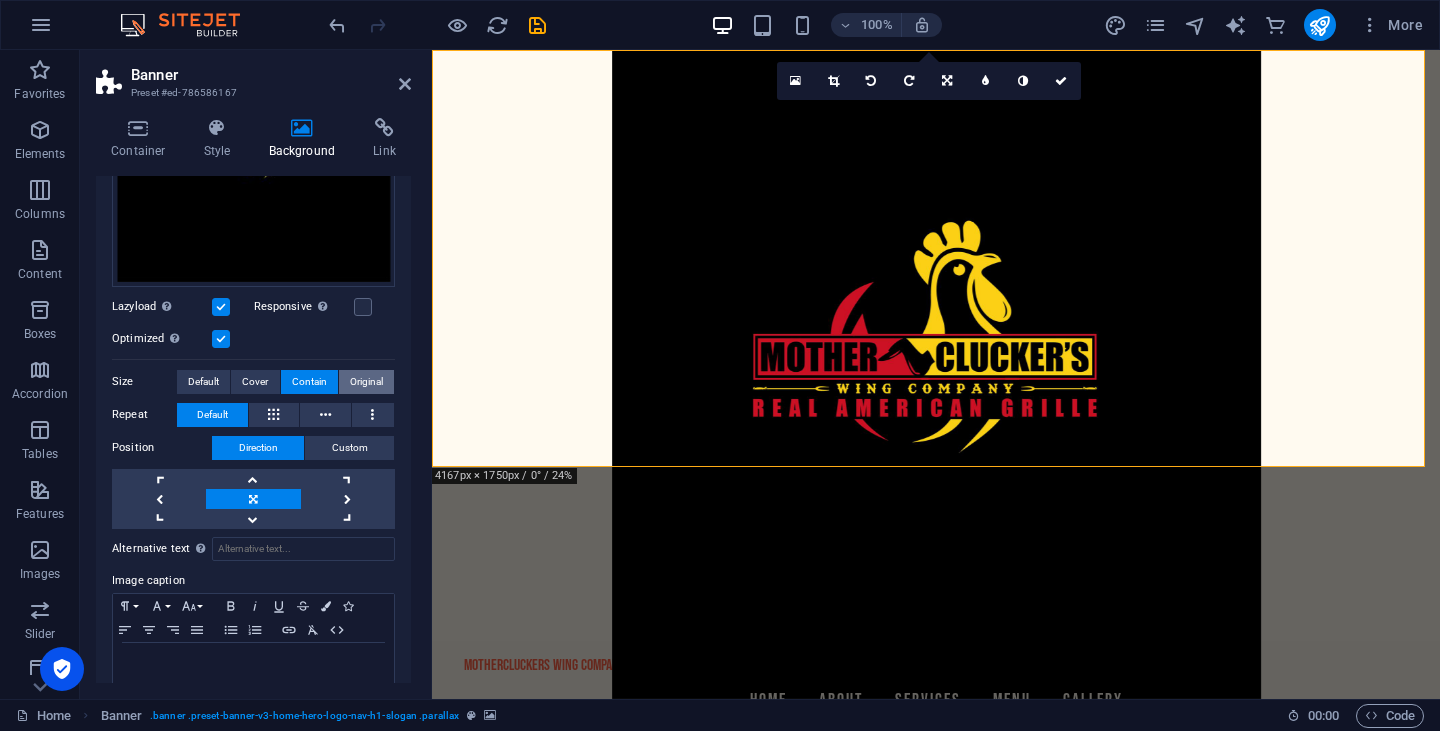 click on "Original" at bounding box center (366, 382) 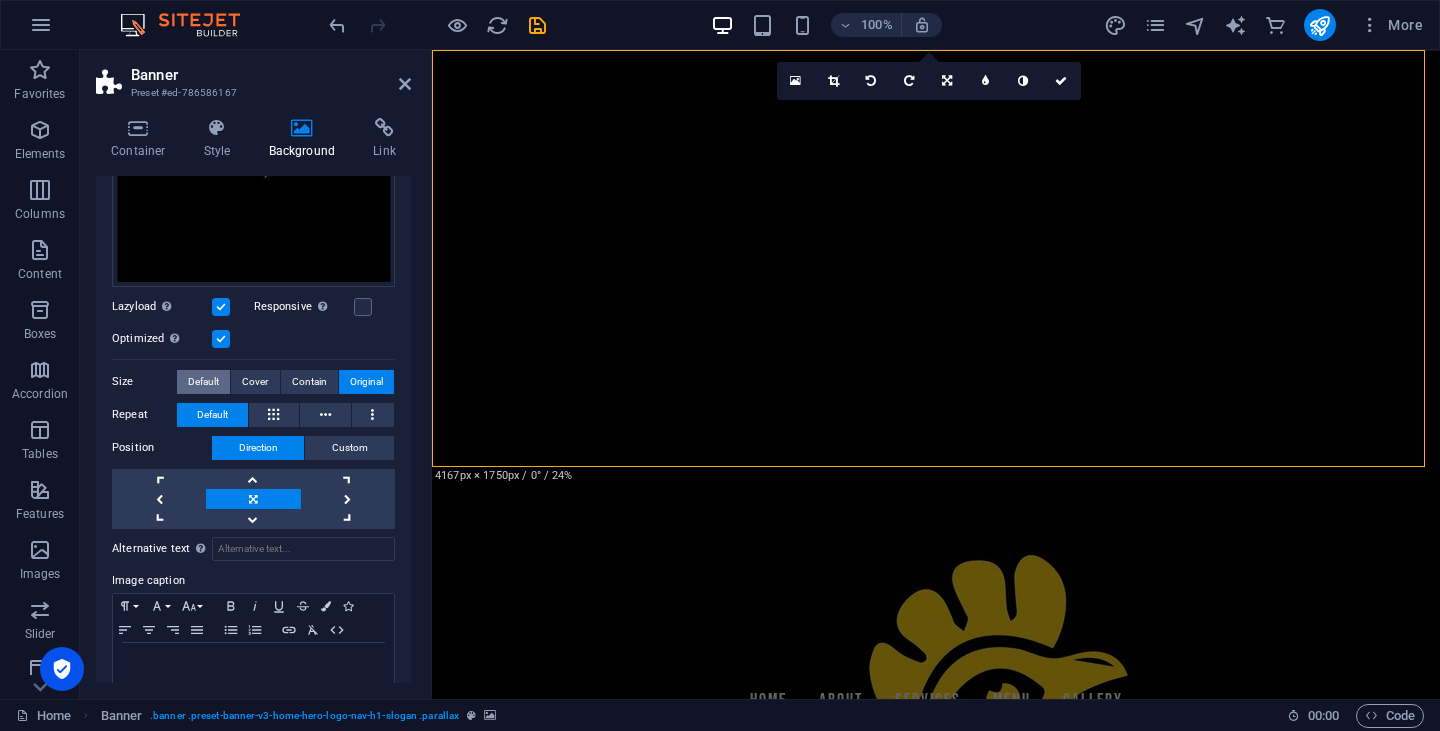 click on "Default" at bounding box center [203, 382] 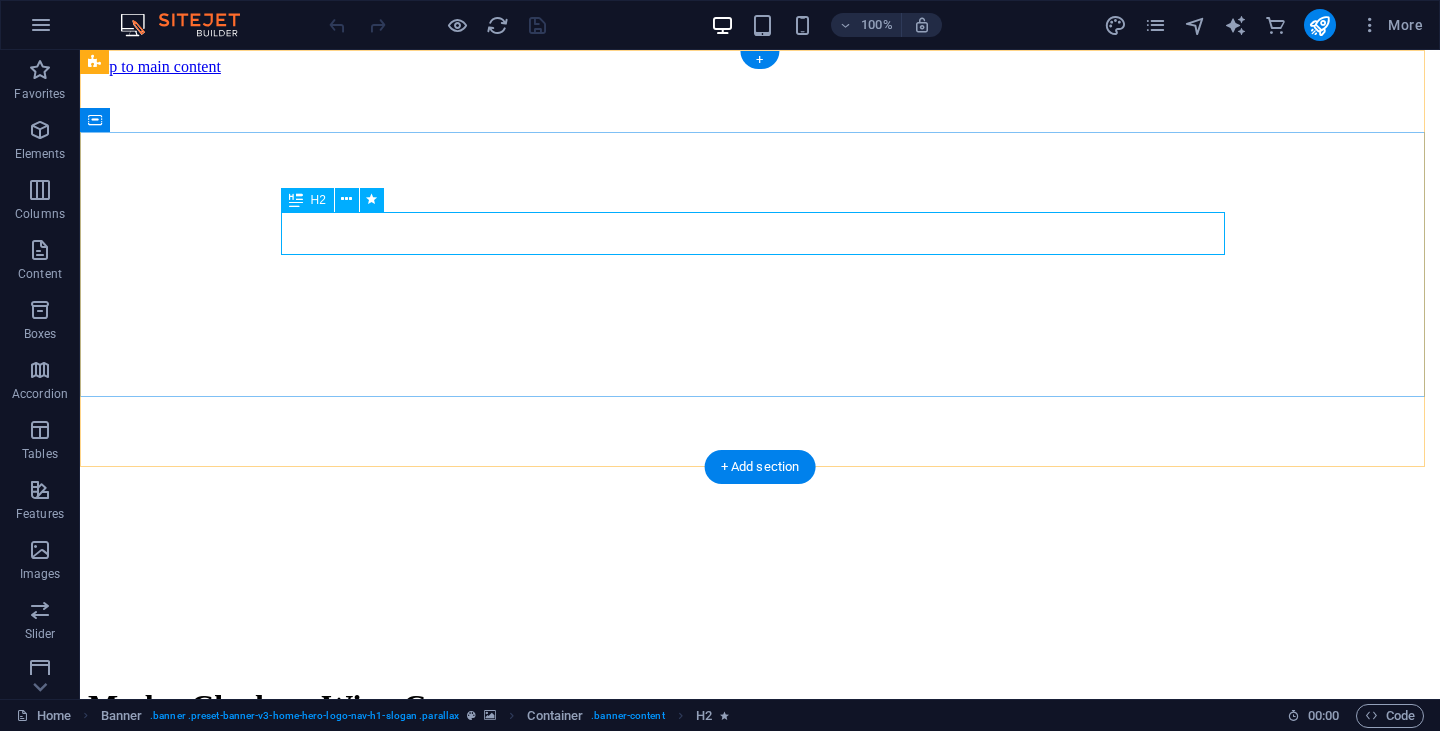 scroll, scrollTop: 0, scrollLeft: 0, axis: both 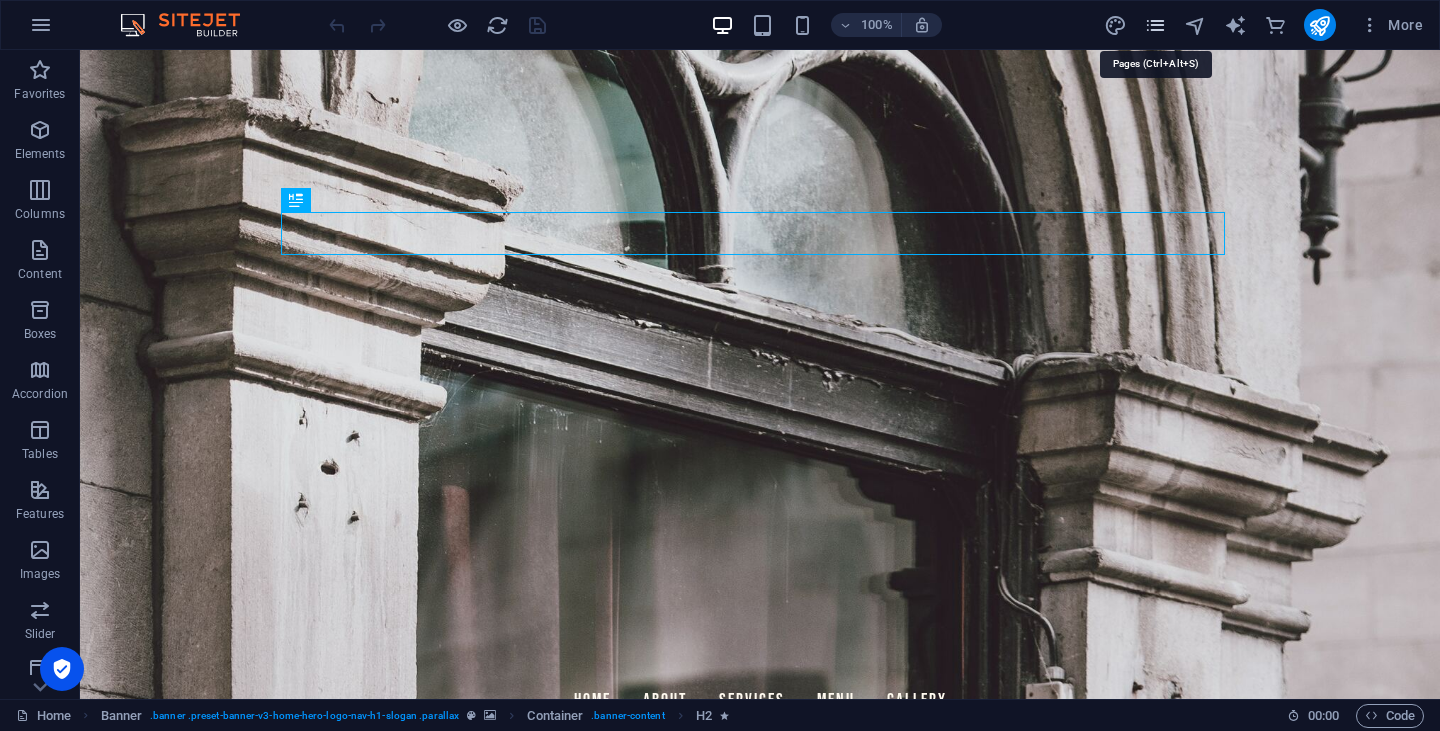 click at bounding box center [1155, 25] 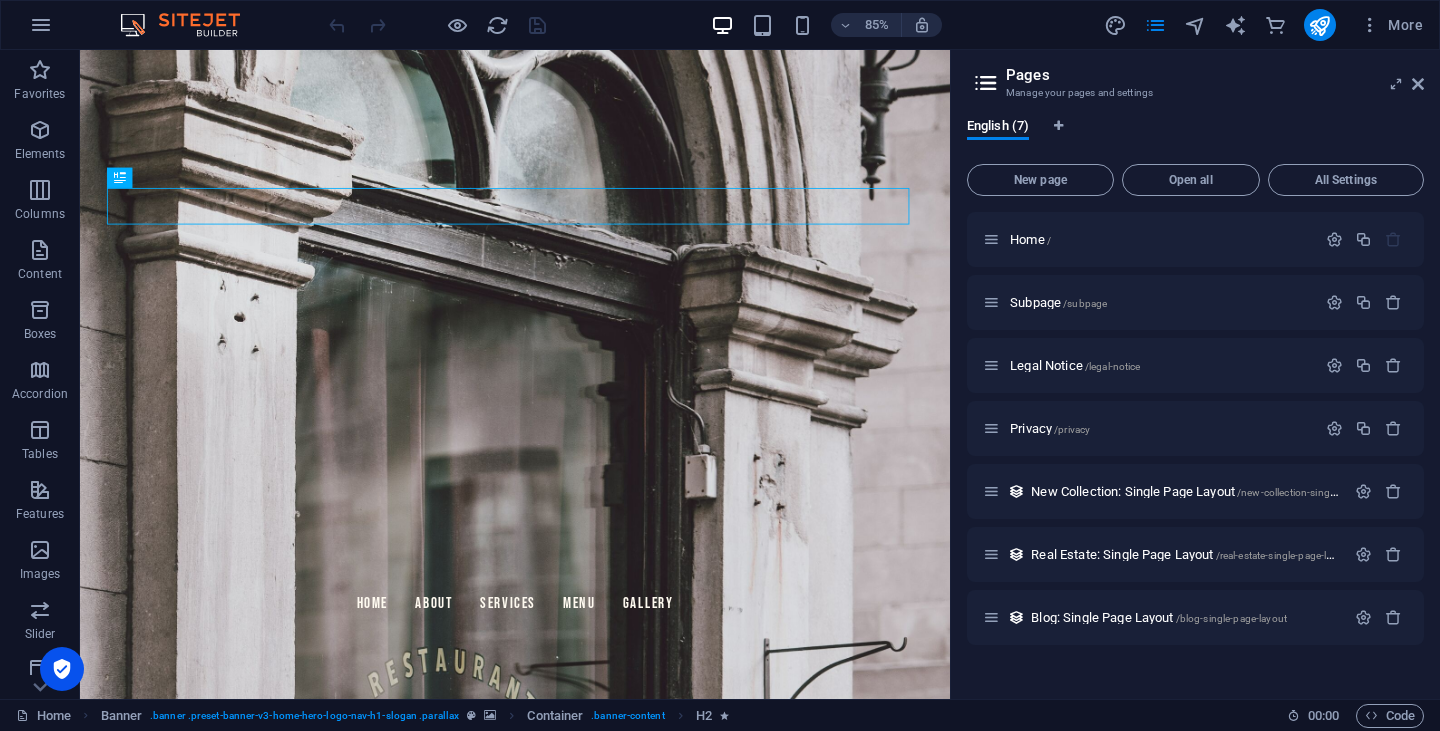 click at bounding box center (986, 83) 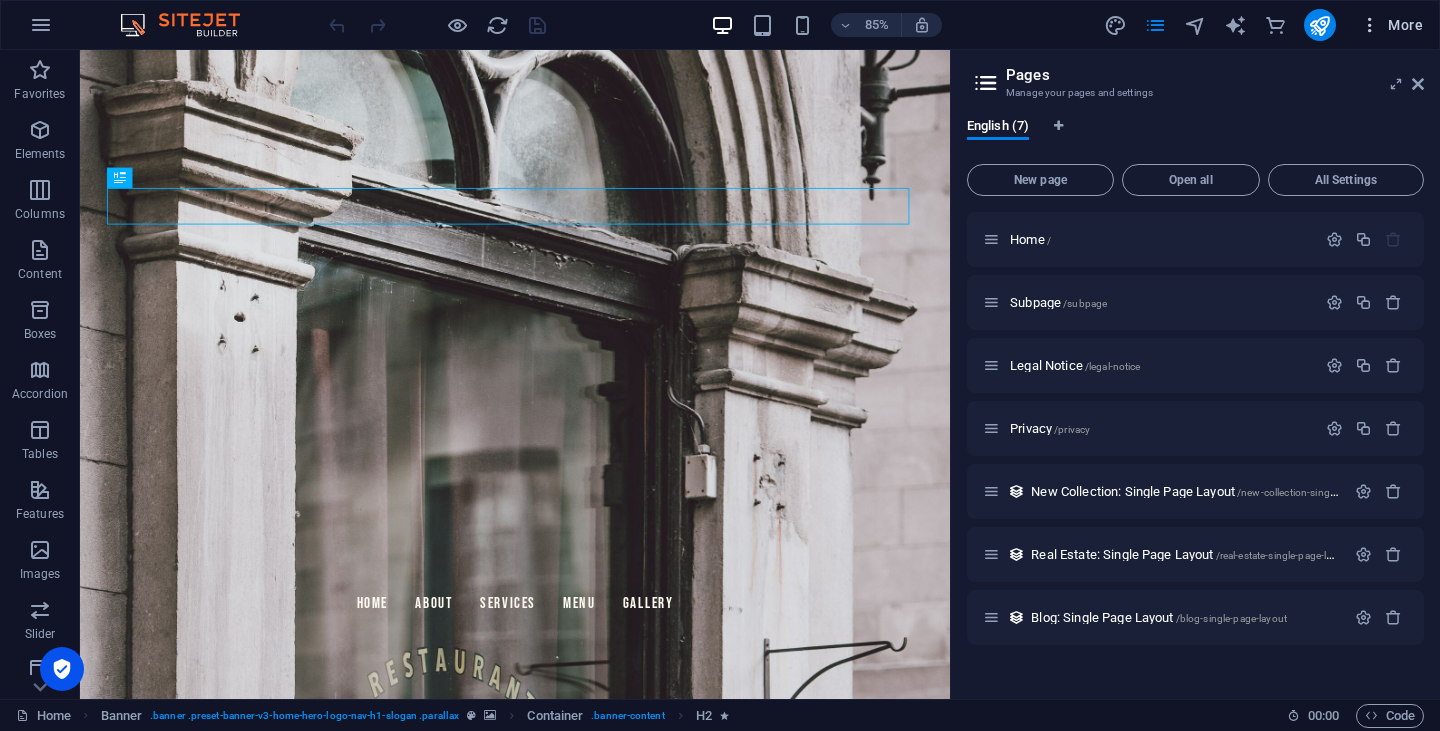 click at bounding box center (1370, 25) 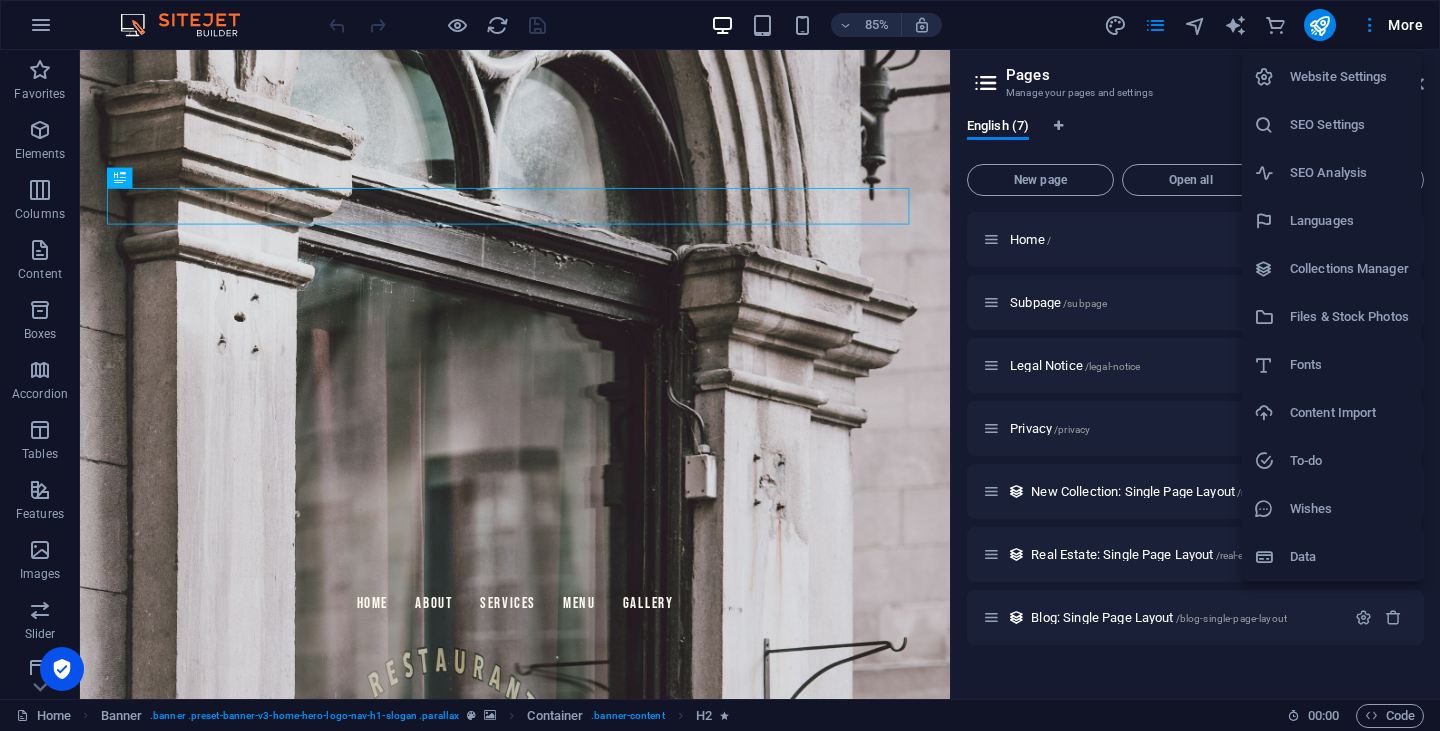 click at bounding box center (720, 365) 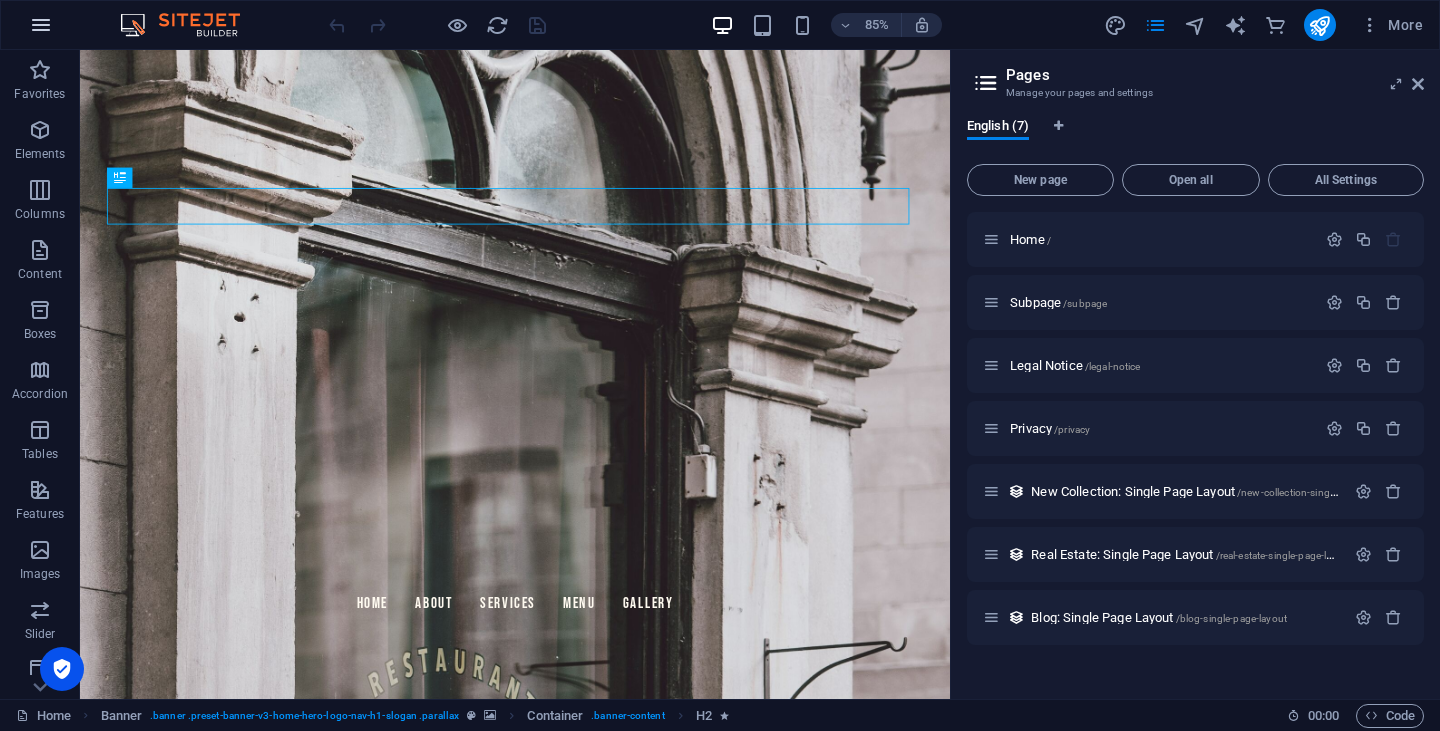 click at bounding box center (41, 25) 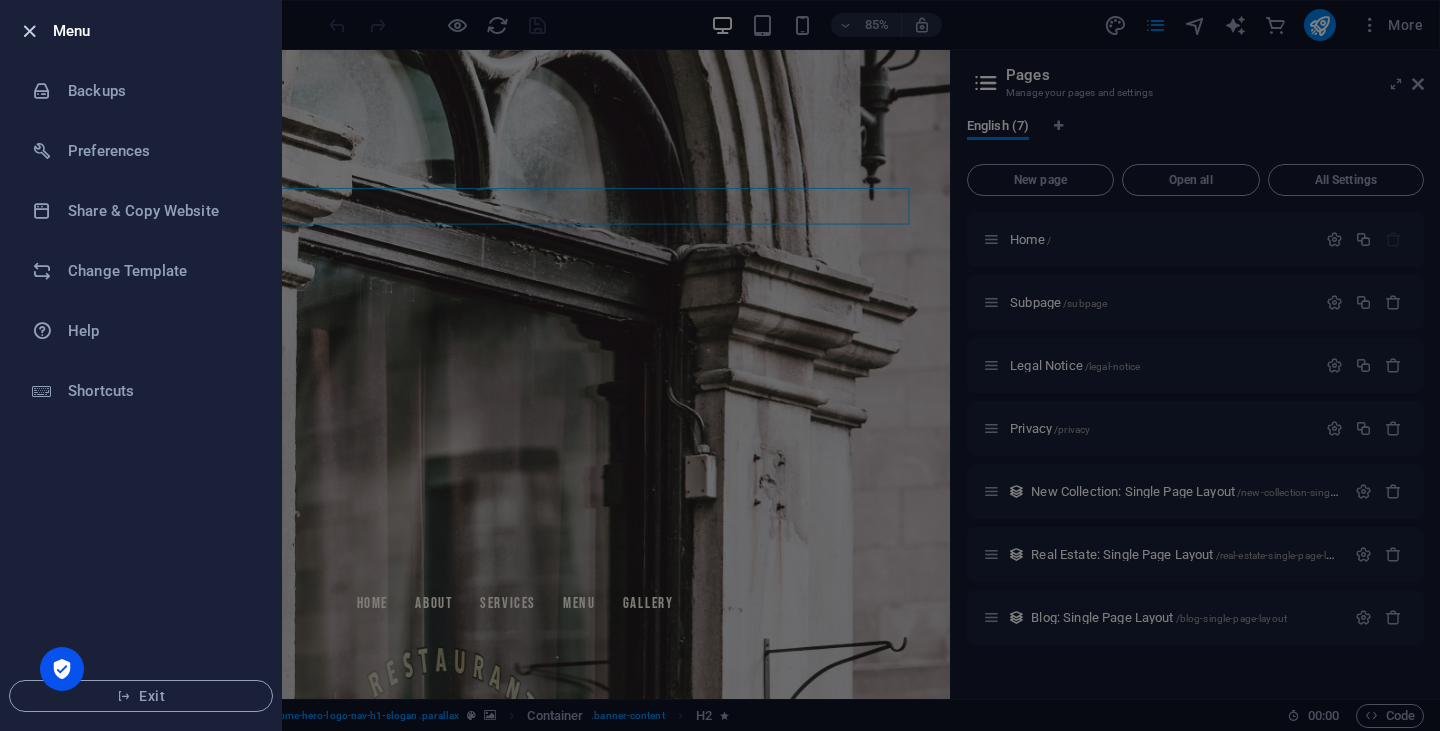 click at bounding box center [29, 31] 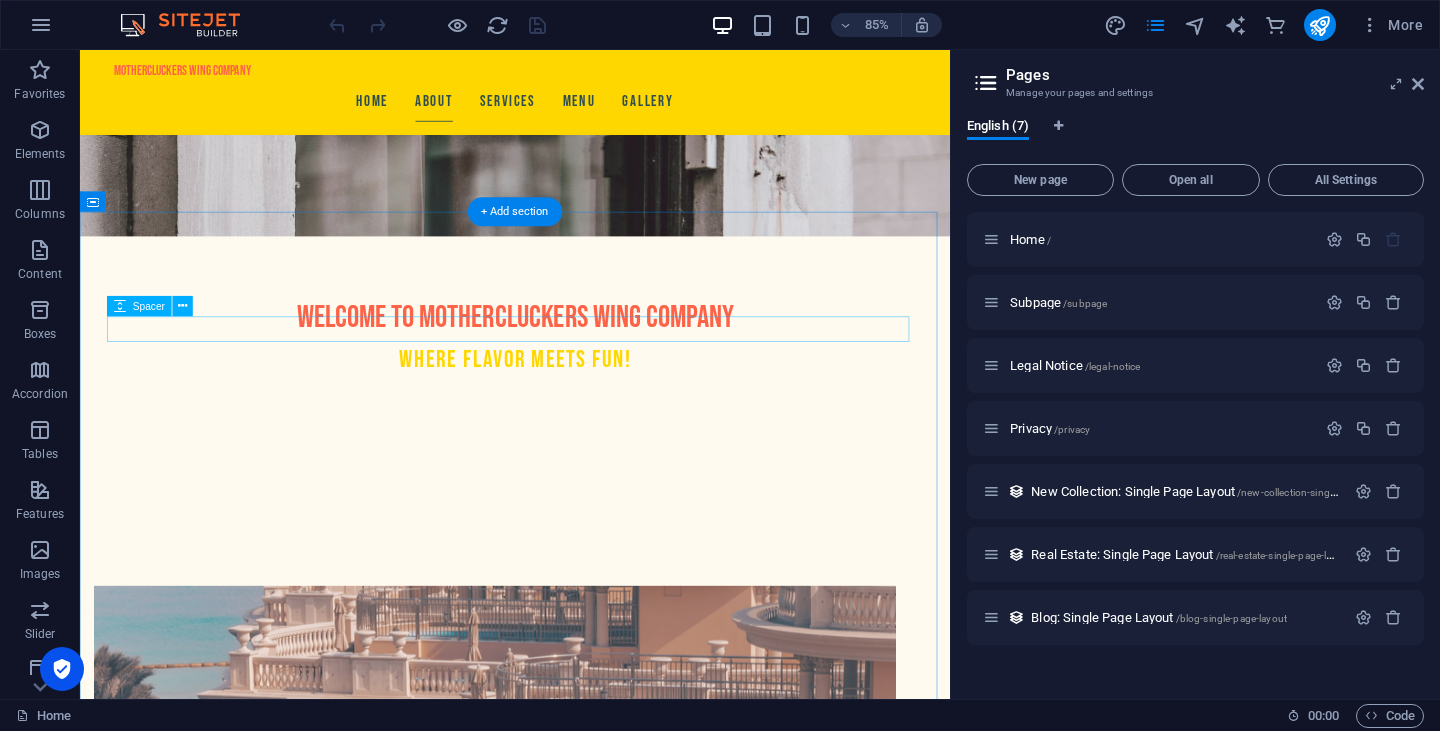 scroll, scrollTop: 0, scrollLeft: 0, axis: both 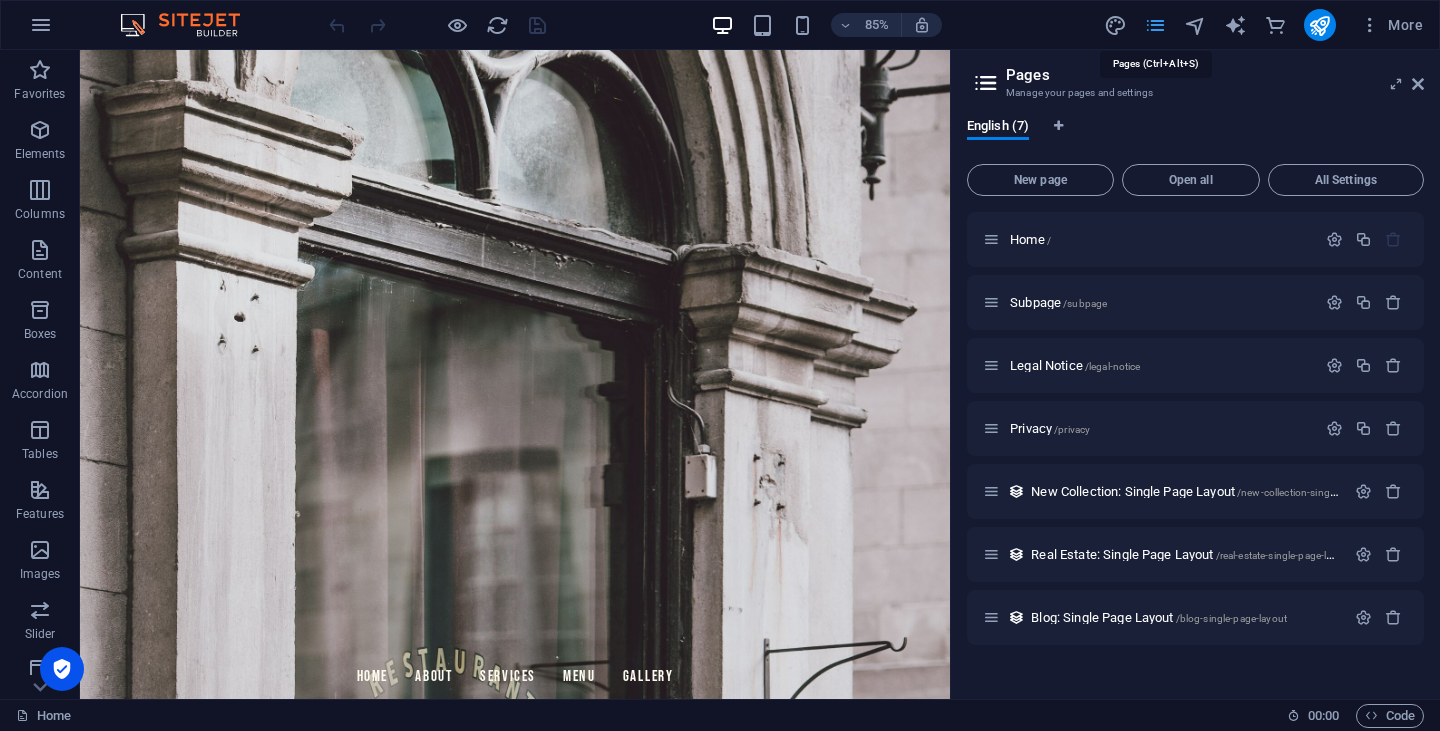 click at bounding box center (1155, 25) 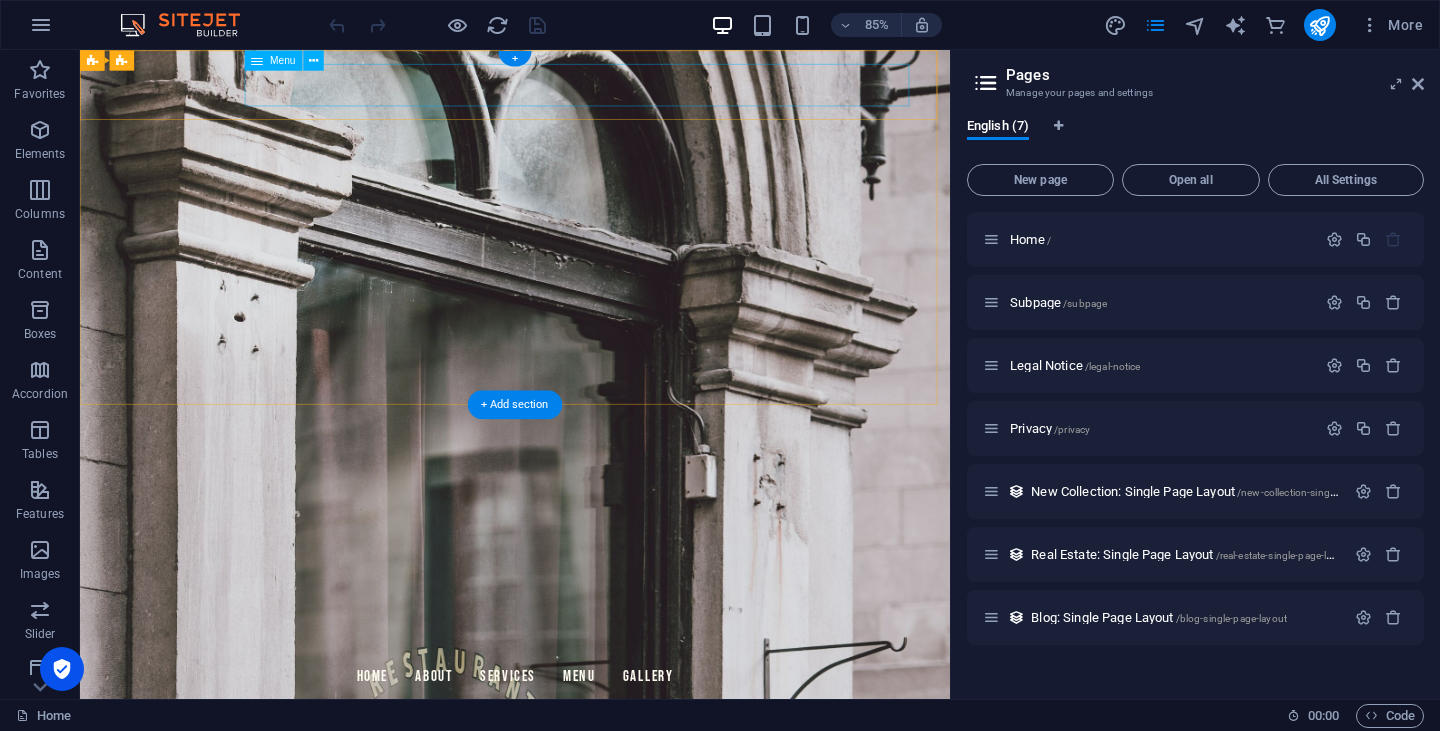 click on "Home About Services Menu Gallery" at bounding box center (592, 787) 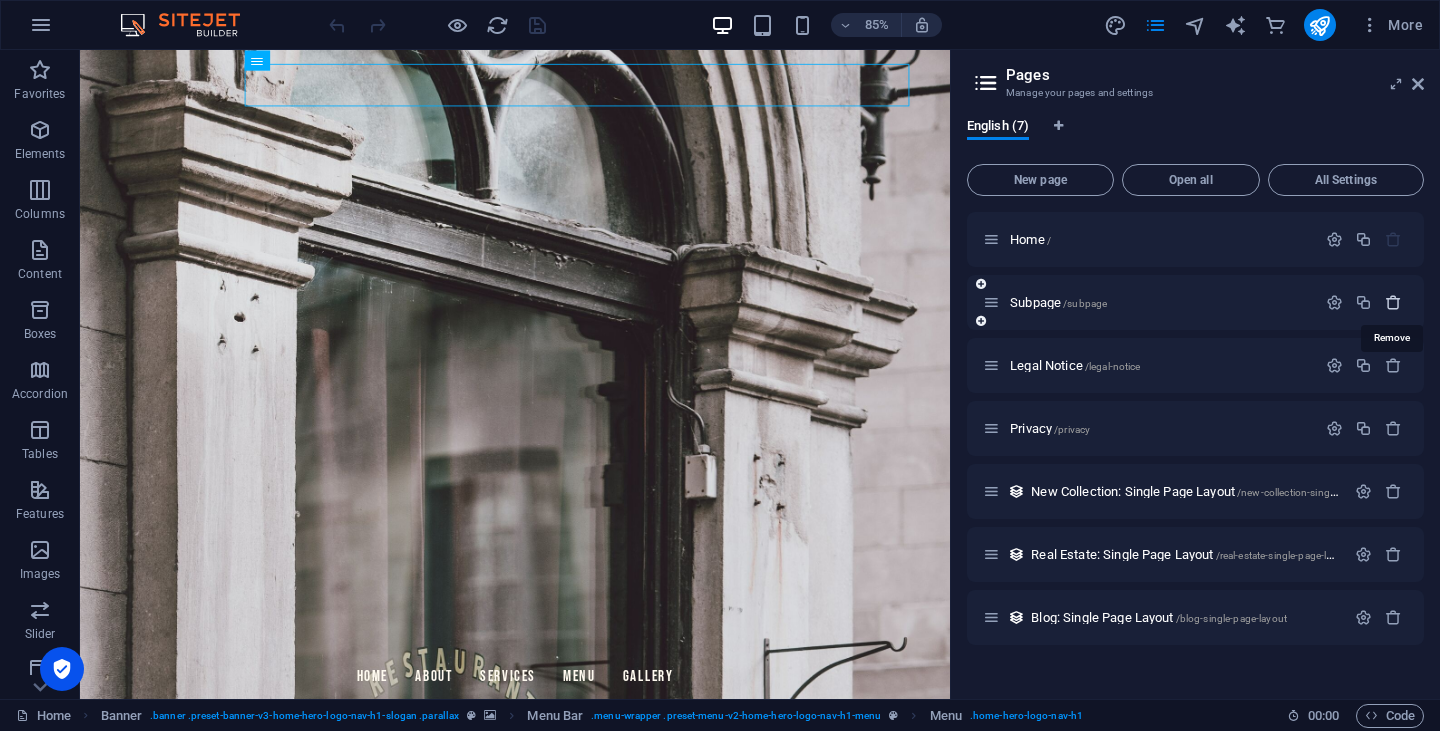 click at bounding box center [1393, 302] 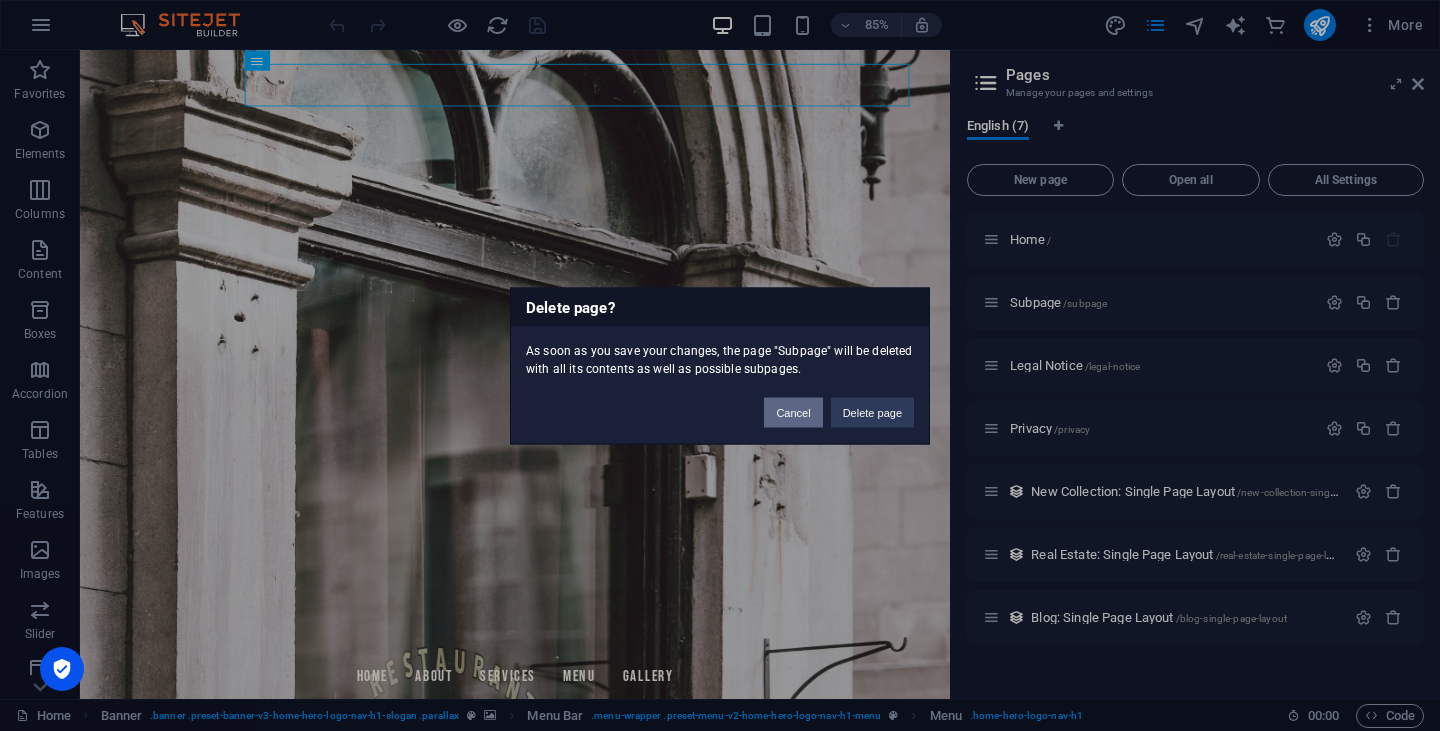 click on "Cancel" at bounding box center (793, 412) 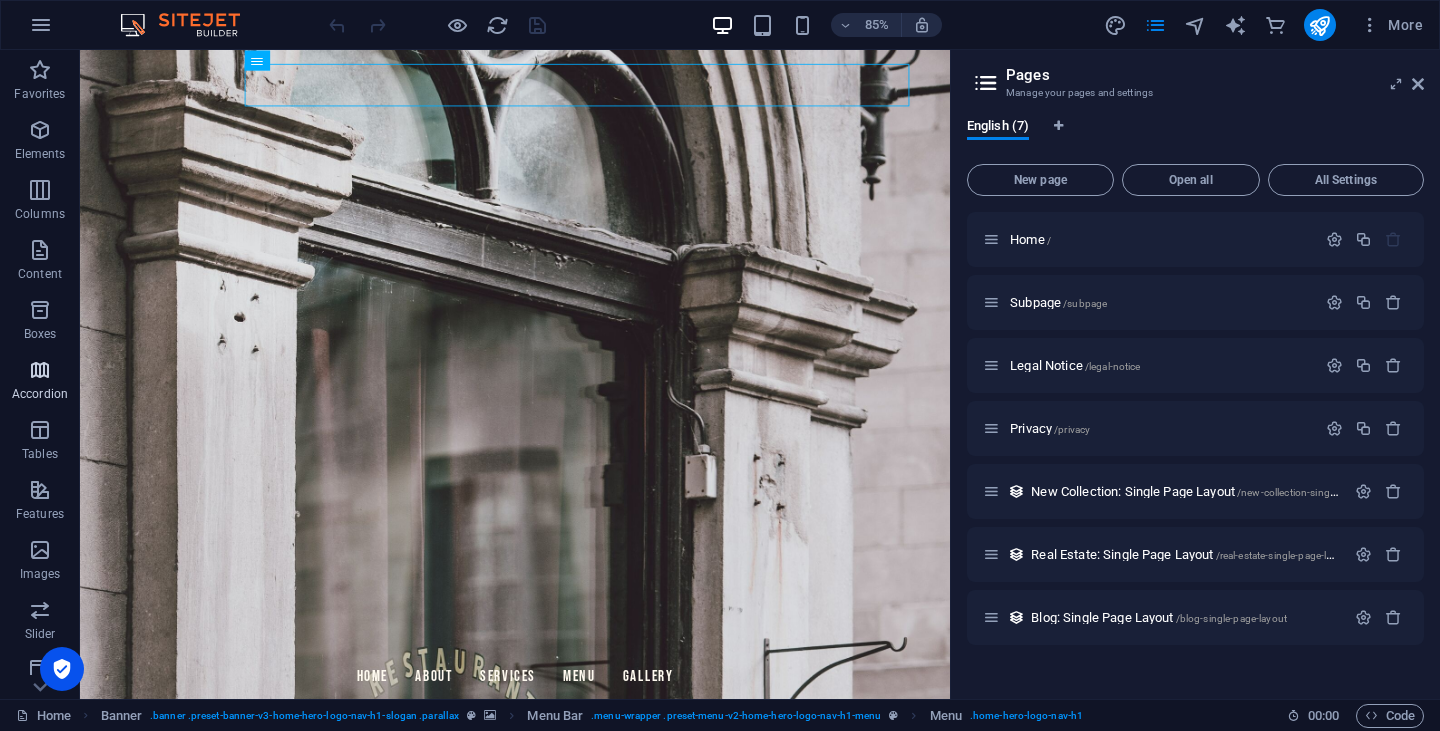 click on "Accordion" at bounding box center (40, 382) 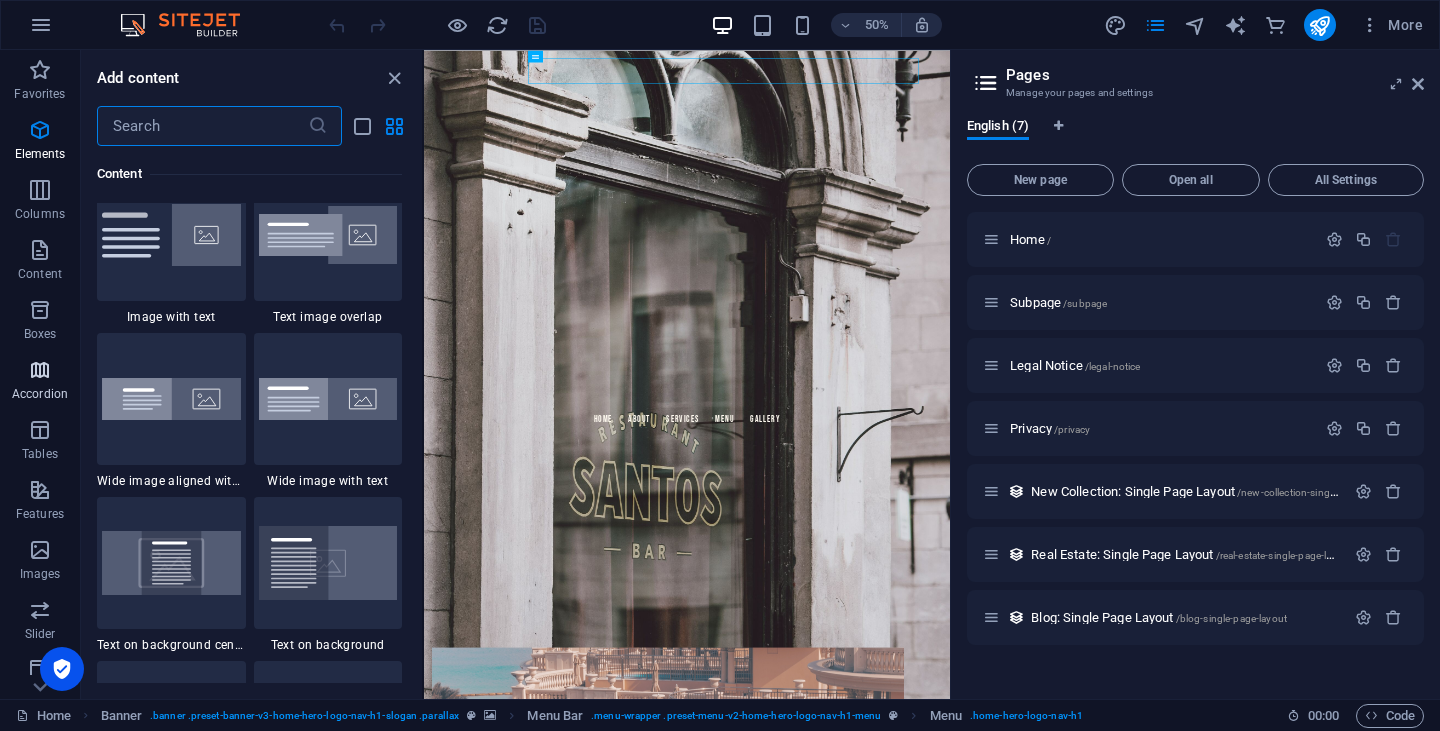 scroll, scrollTop: 6221, scrollLeft: 0, axis: vertical 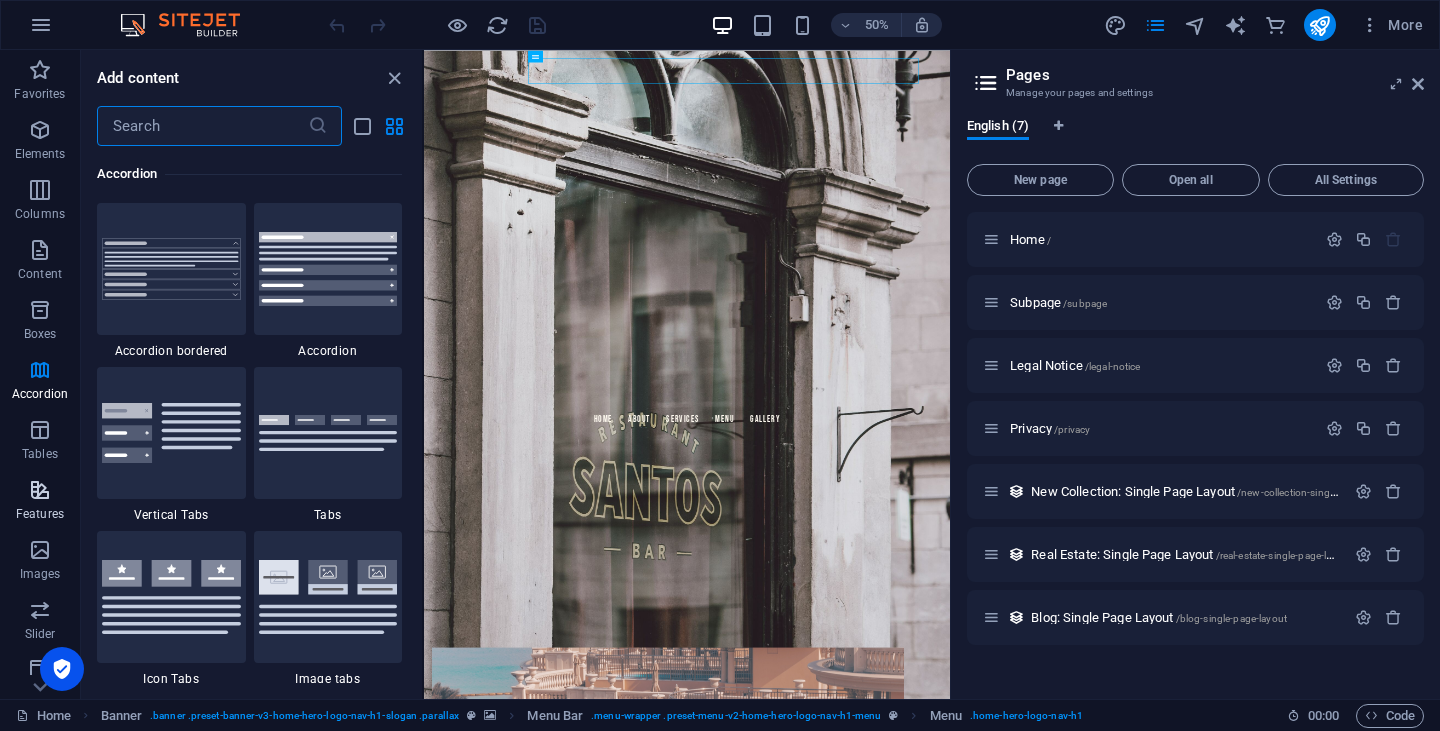 click at bounding box center [40, 490] 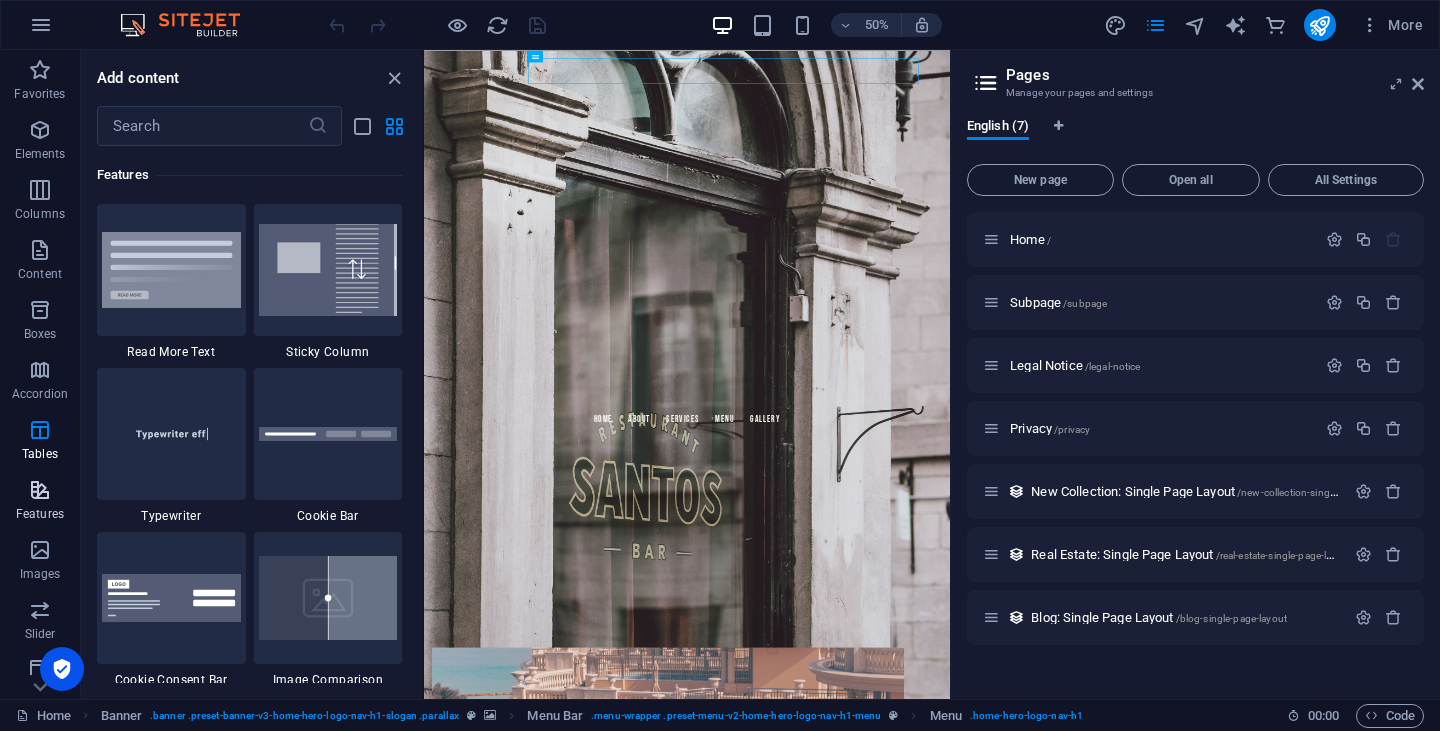 scroll, scrollTop: 7631, scrollLeft: 0, axis: vertical 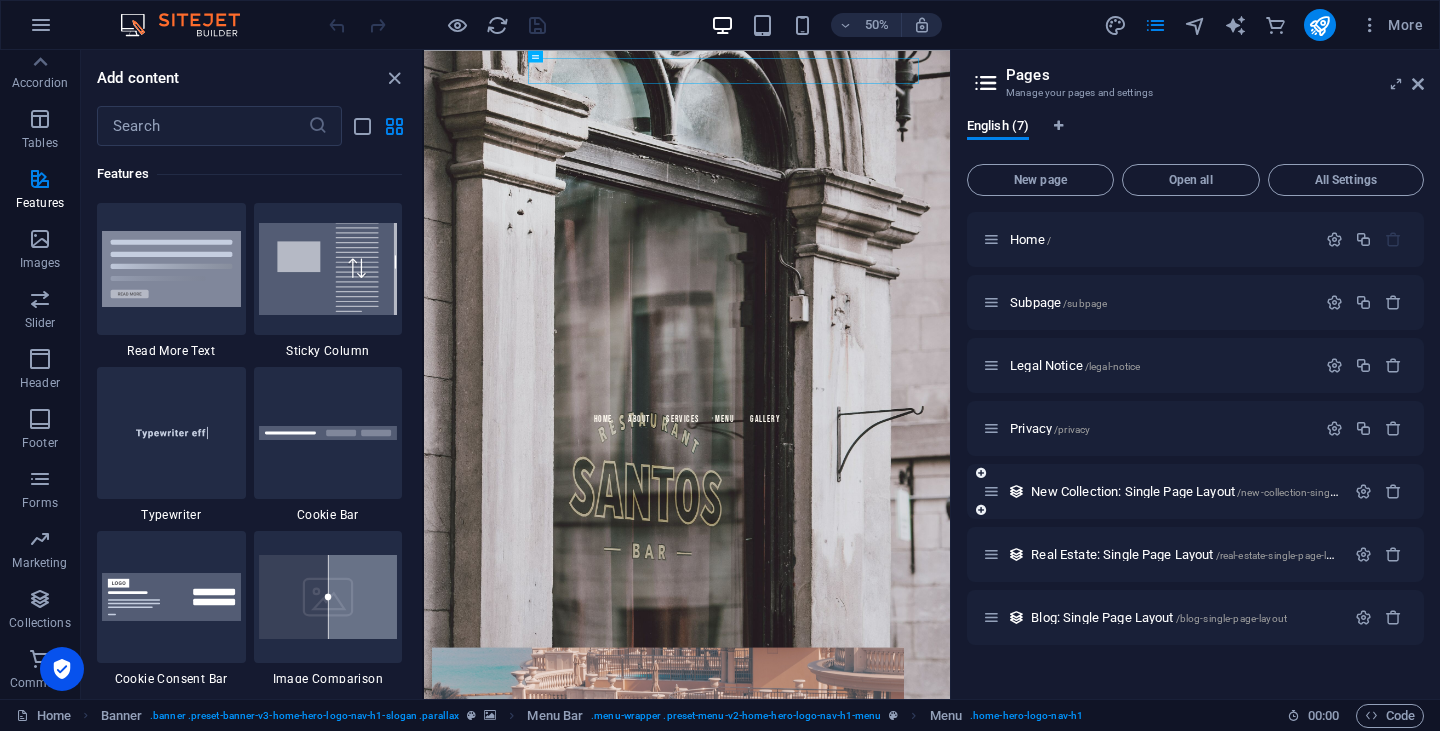drag, startPoint x: 1297, startPoint y: 414, endPoint x: 1284, endPoint y: 503, distance: 89.94443 